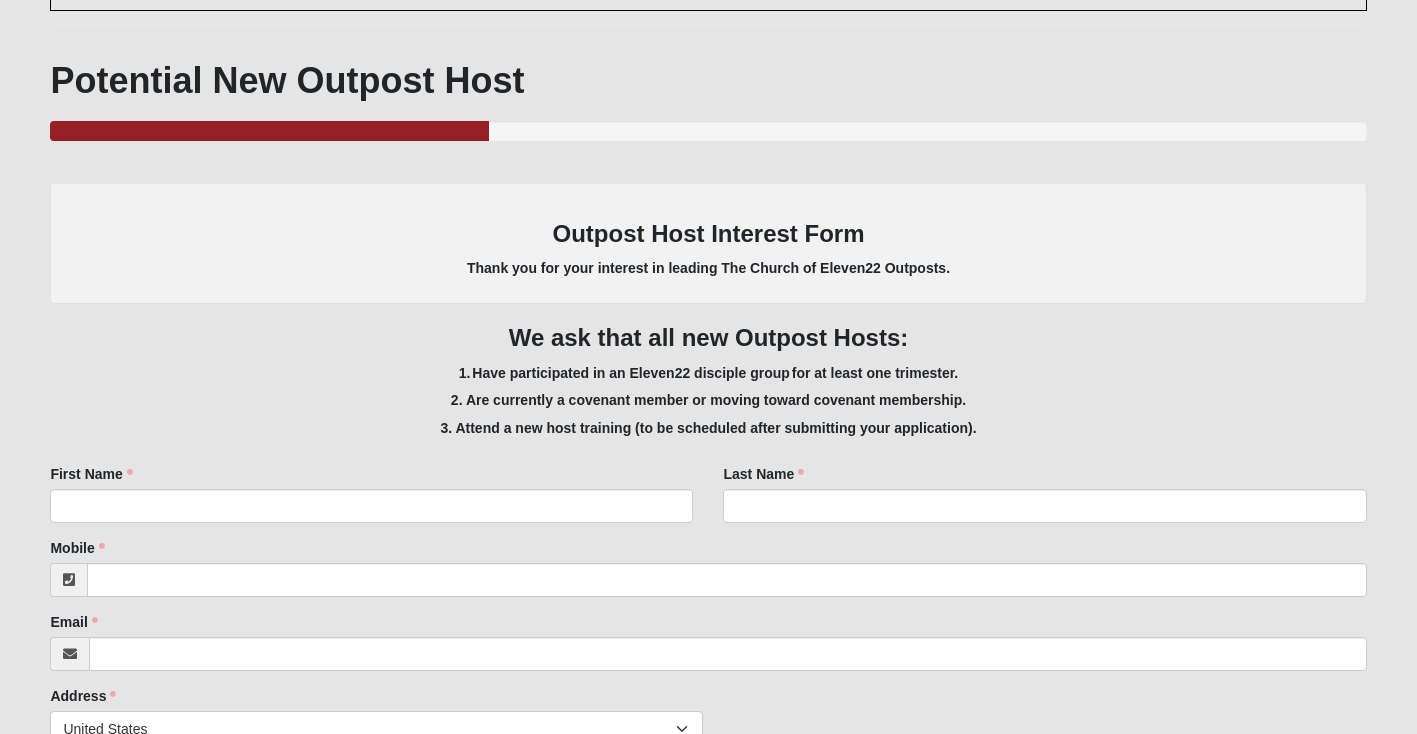 scroll, scrollTop: 200, scrollLeft: 0, axis: vertical 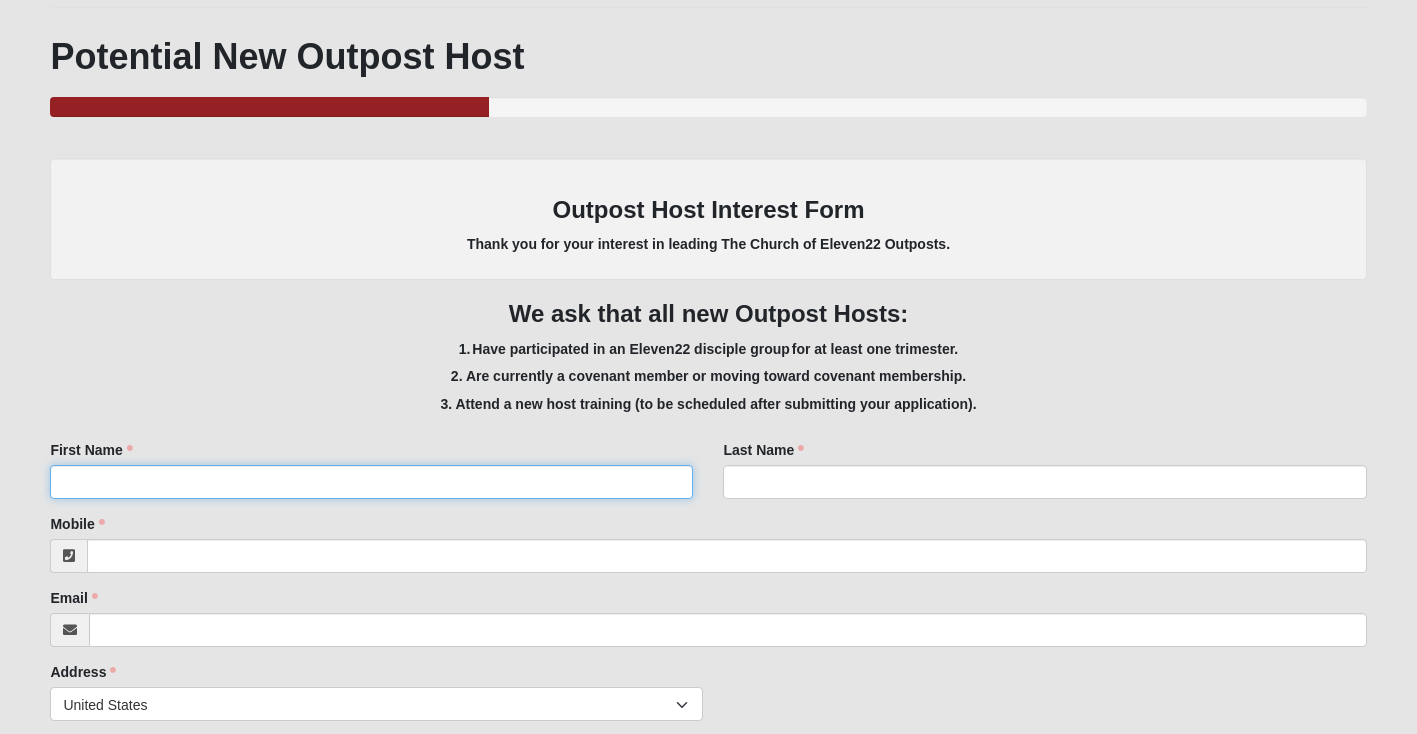 click on "First Name" at bounding box center [371, 482] 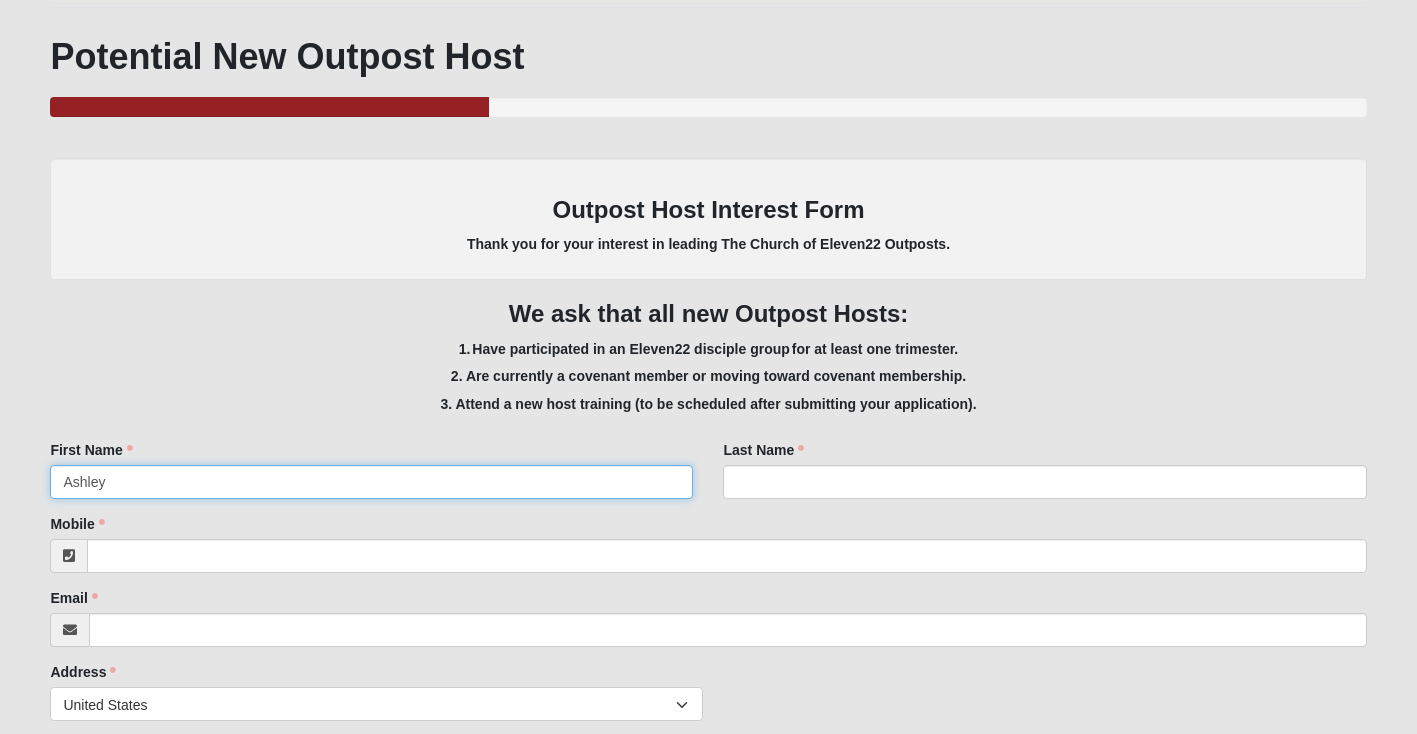 type on "Ashley" 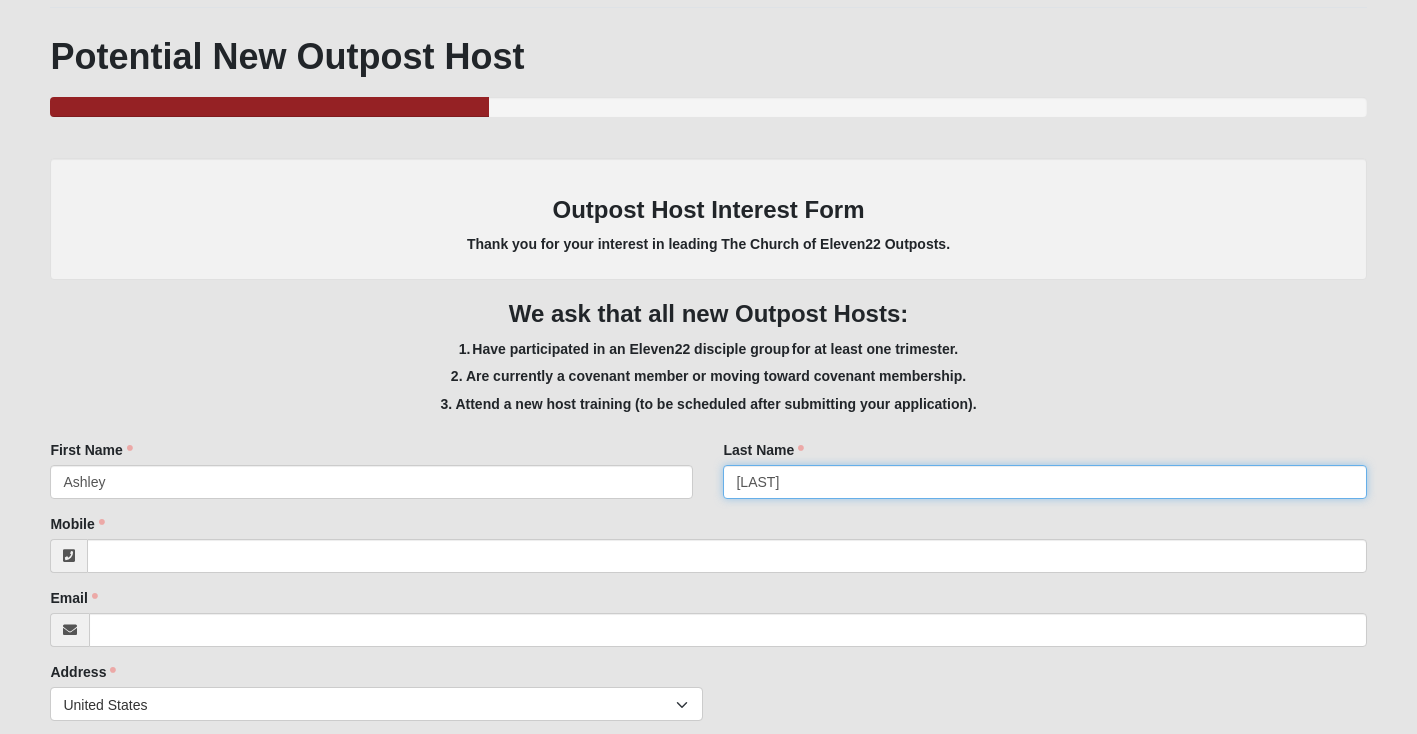 type on "[LAST]" 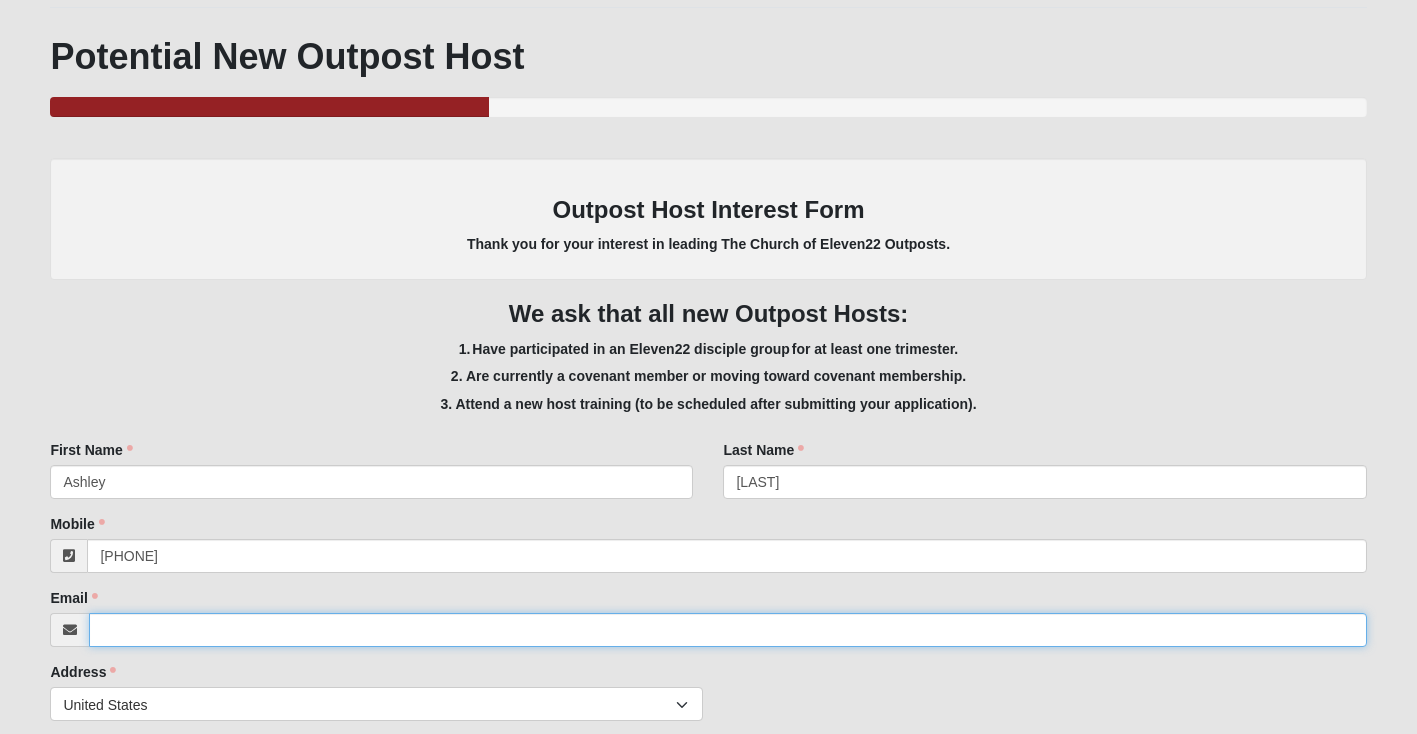 type on "([PHONE]) [PHONE]" 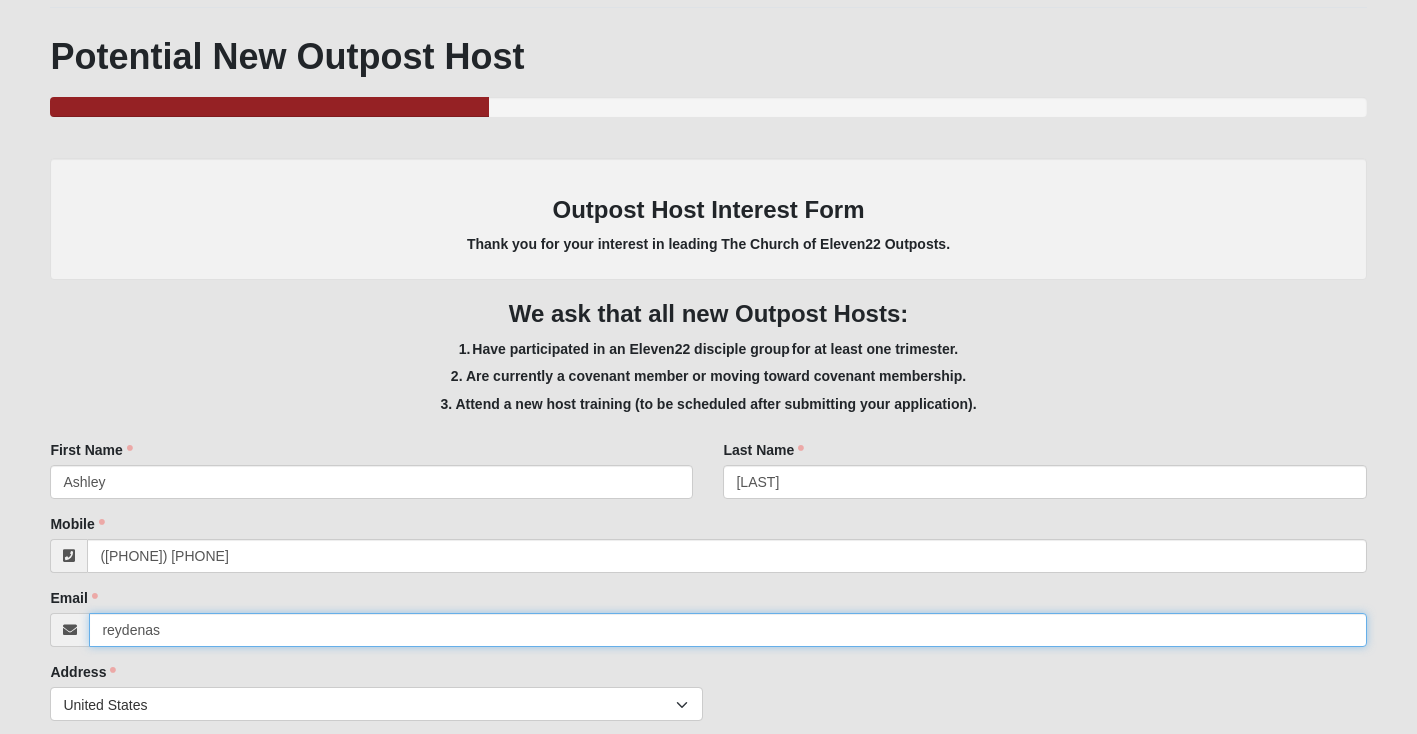 type on "[EMAIL]" 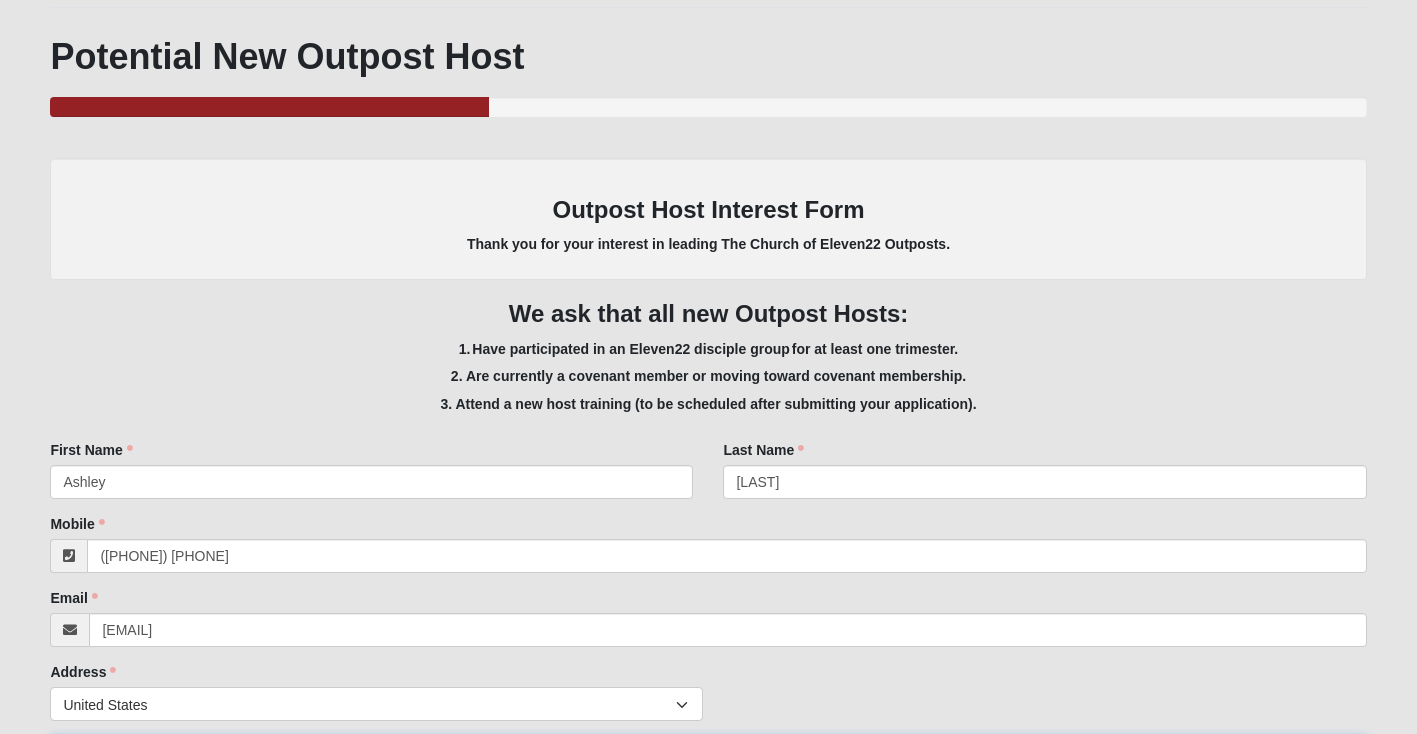 scroll, scrollTop: 586, scrollLeft: 0, axis: vertical 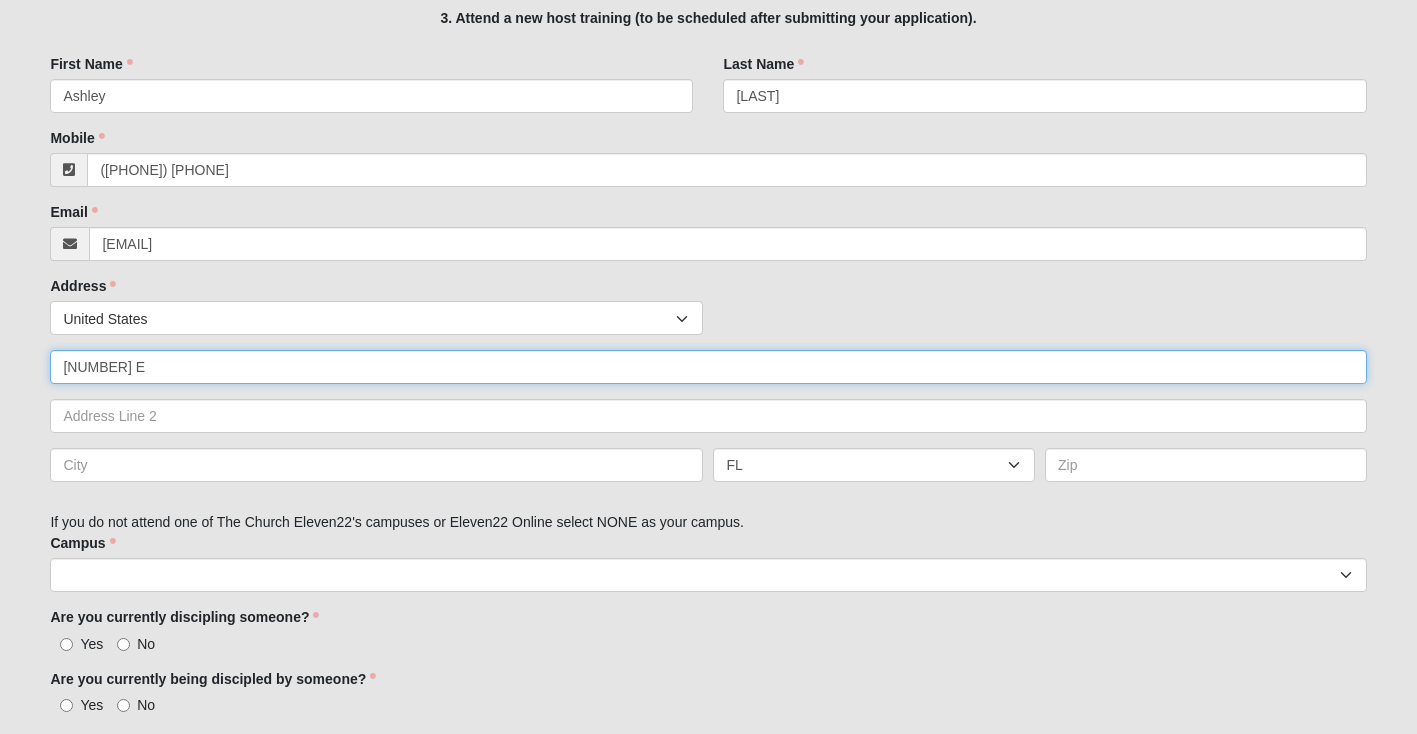 type on "[NUMBER] [STREET] #[NUMBER]" 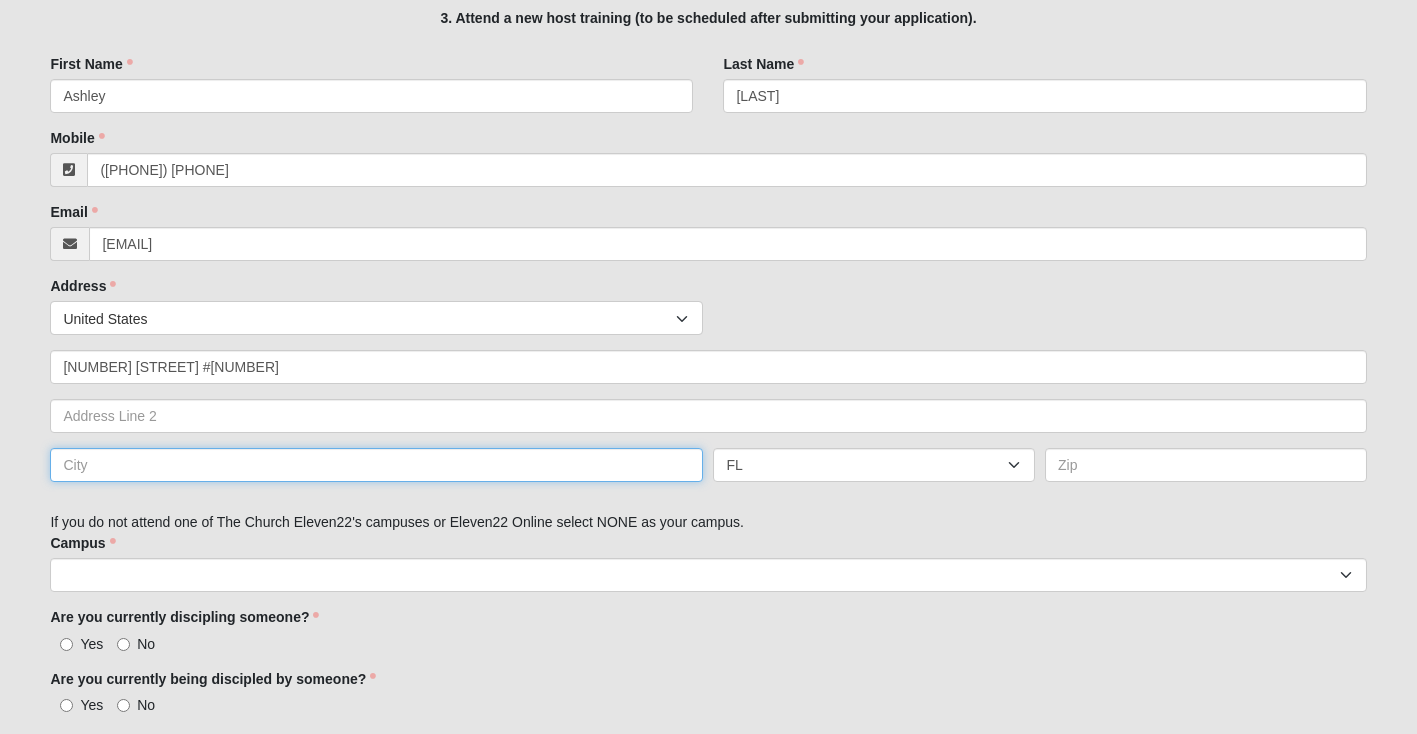 type on "[CITY]" 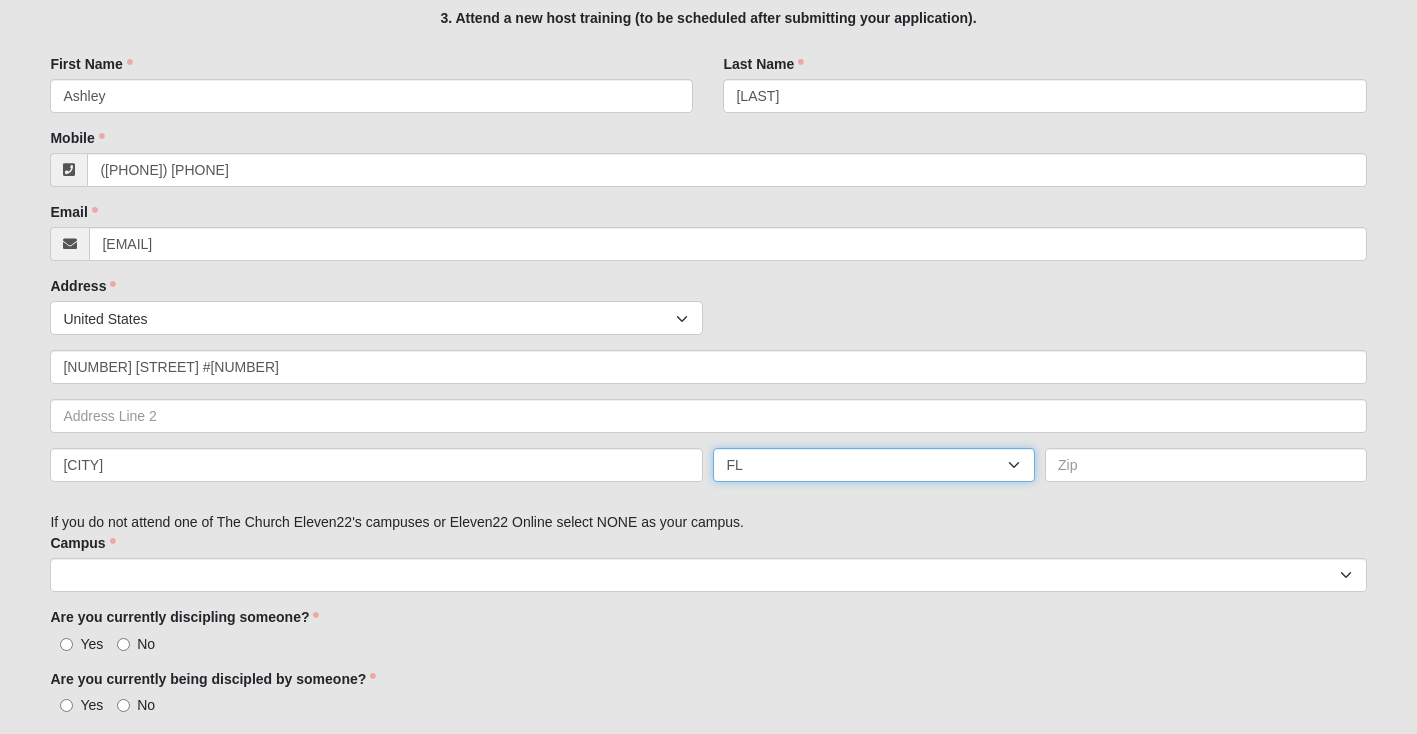 select on "IA" 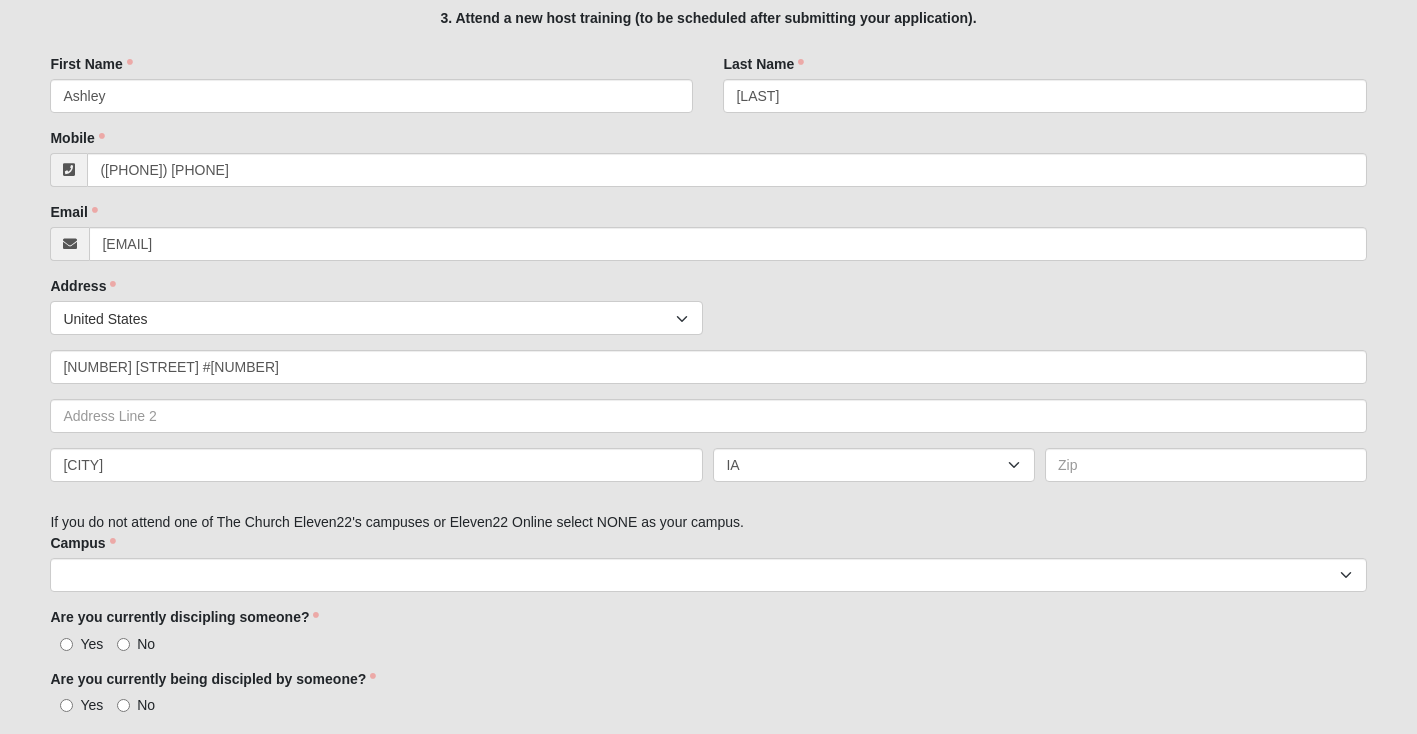 type on "[NUMBER]" 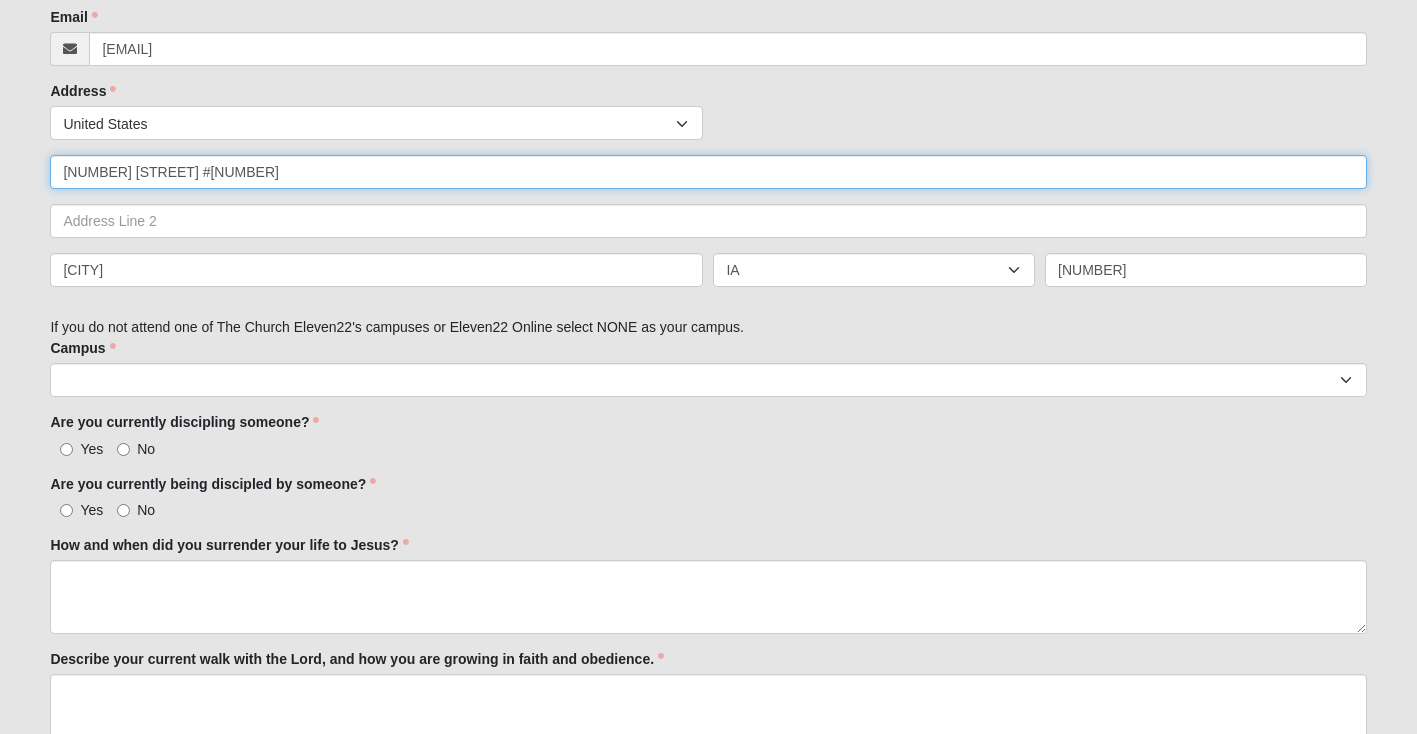scroll, scrollTop: 786, scrollLeft: 0, axis: vertical 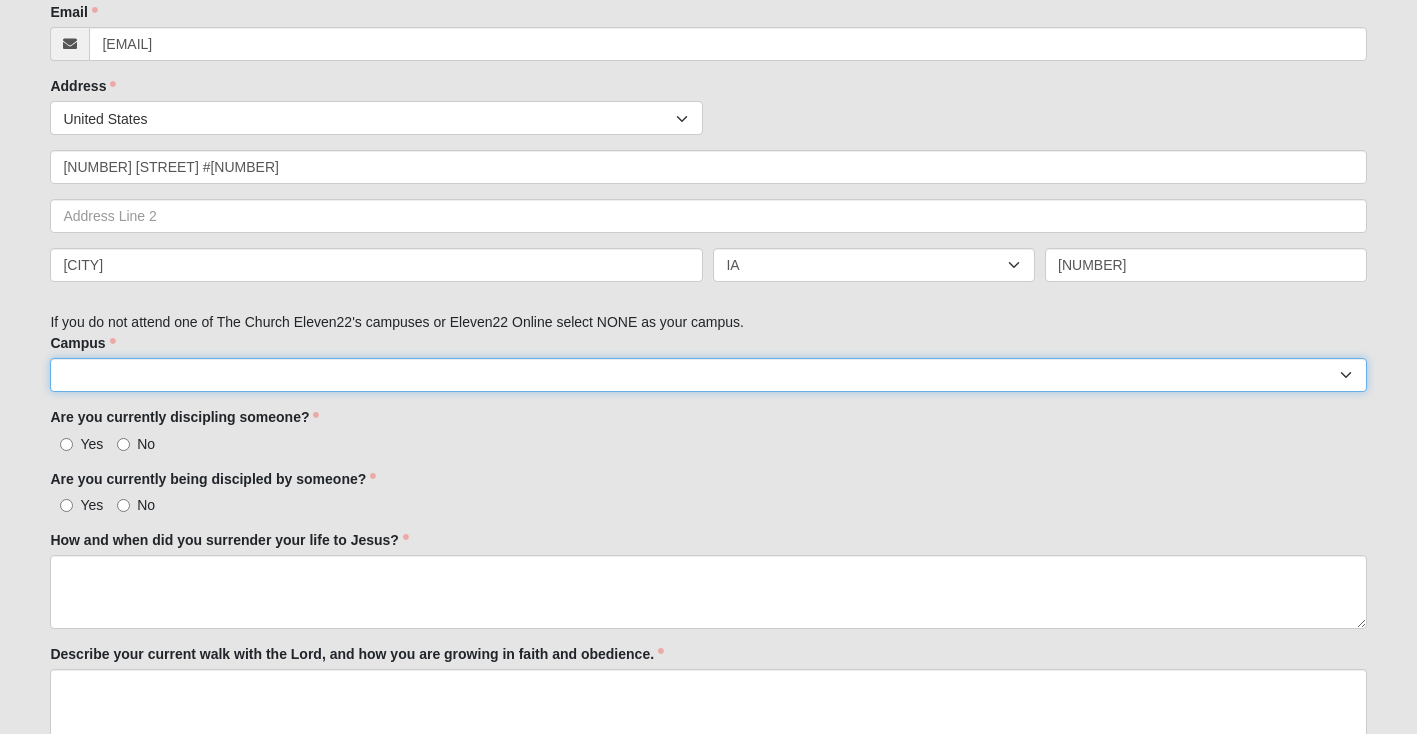 click on "Arlington
Baymeadows
Eleven22 Online
Fleming Island
Jesup
Mandarin
North Jax
Orange Park
Outpost
Palatka (Coming Soon)
Ponte Vedra
San Pablo
St. Johns
St. Augustine (Coming Soon)
Wildlight
NONE" at bounding box center (708, 375) 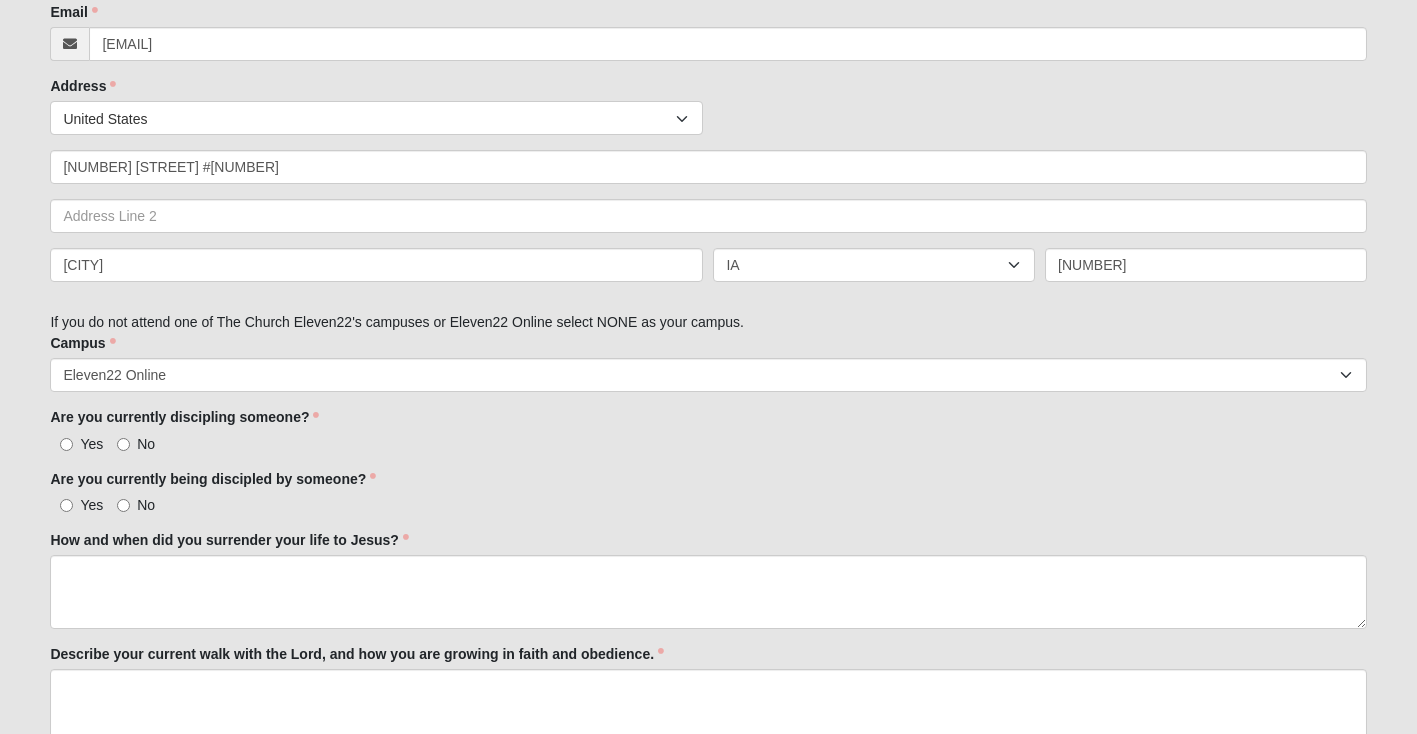click on "Yes
No" at bounding box center [708, 442] 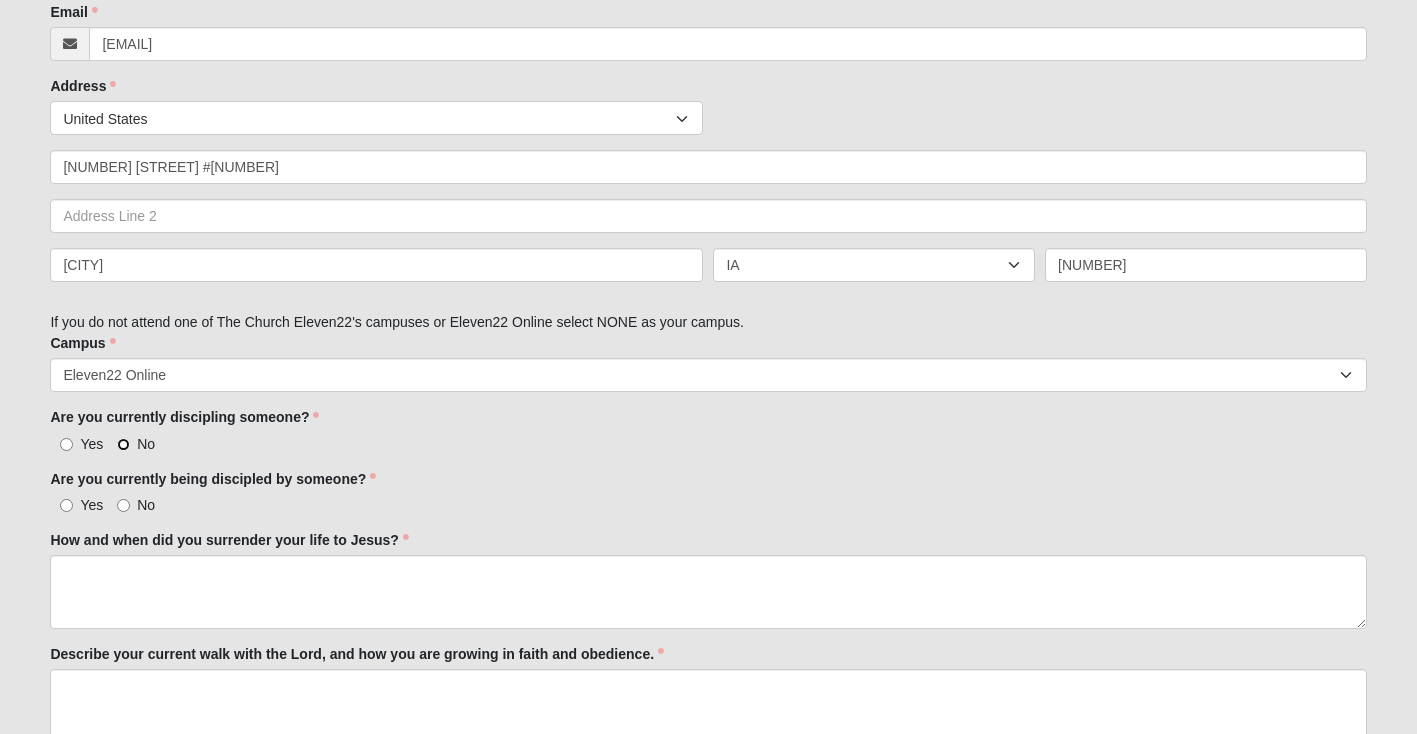 click on "No" at bounding box center (123, 444) 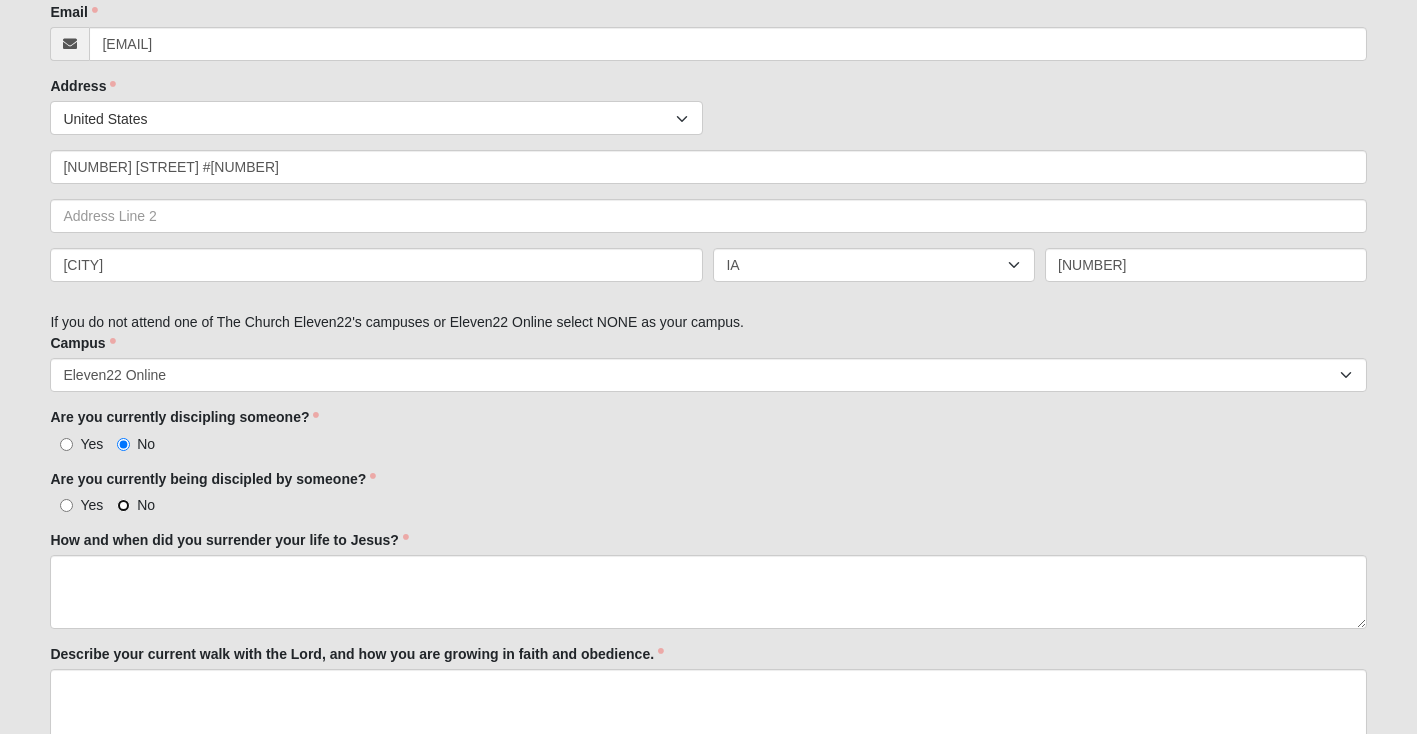 click on "No" at bounding box center (123, 505) 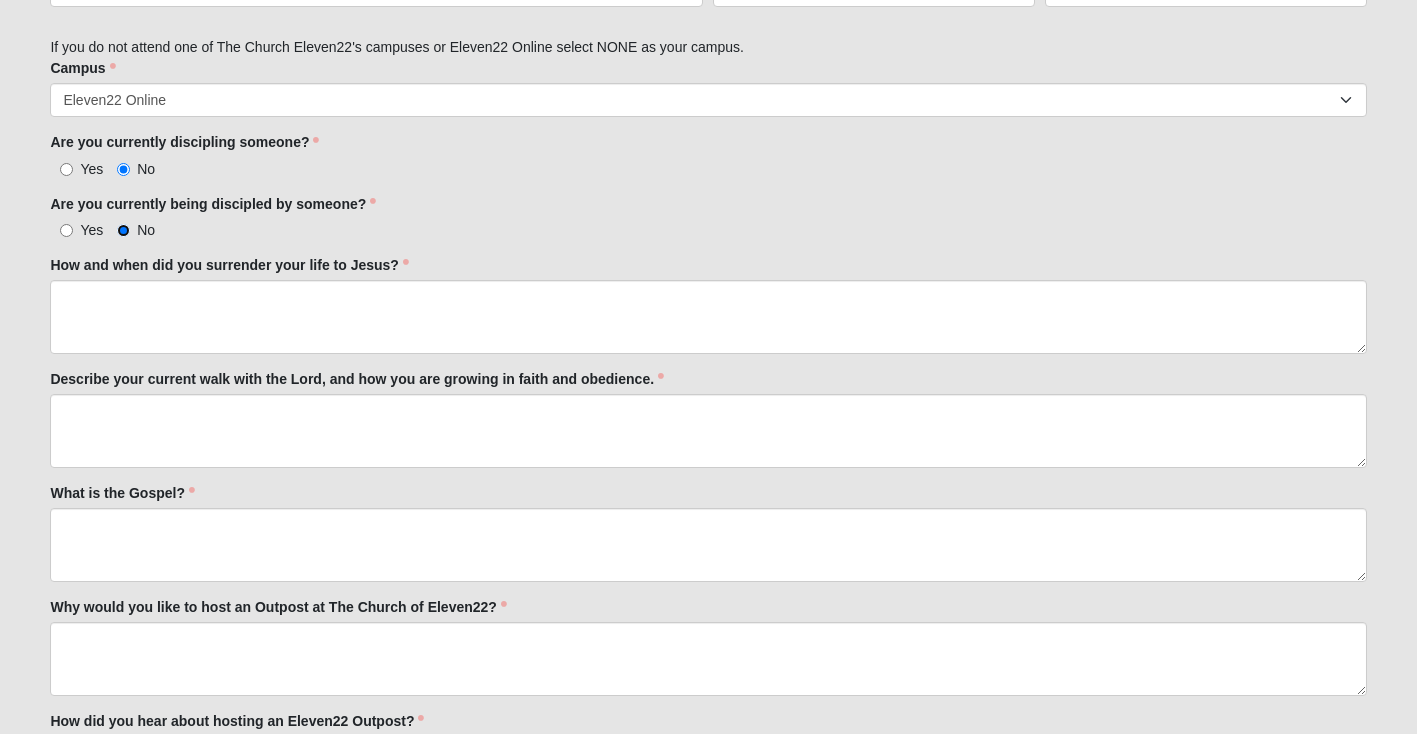 scroll, scrollTop: 1086, scrollLeft: 0, axis: vertical 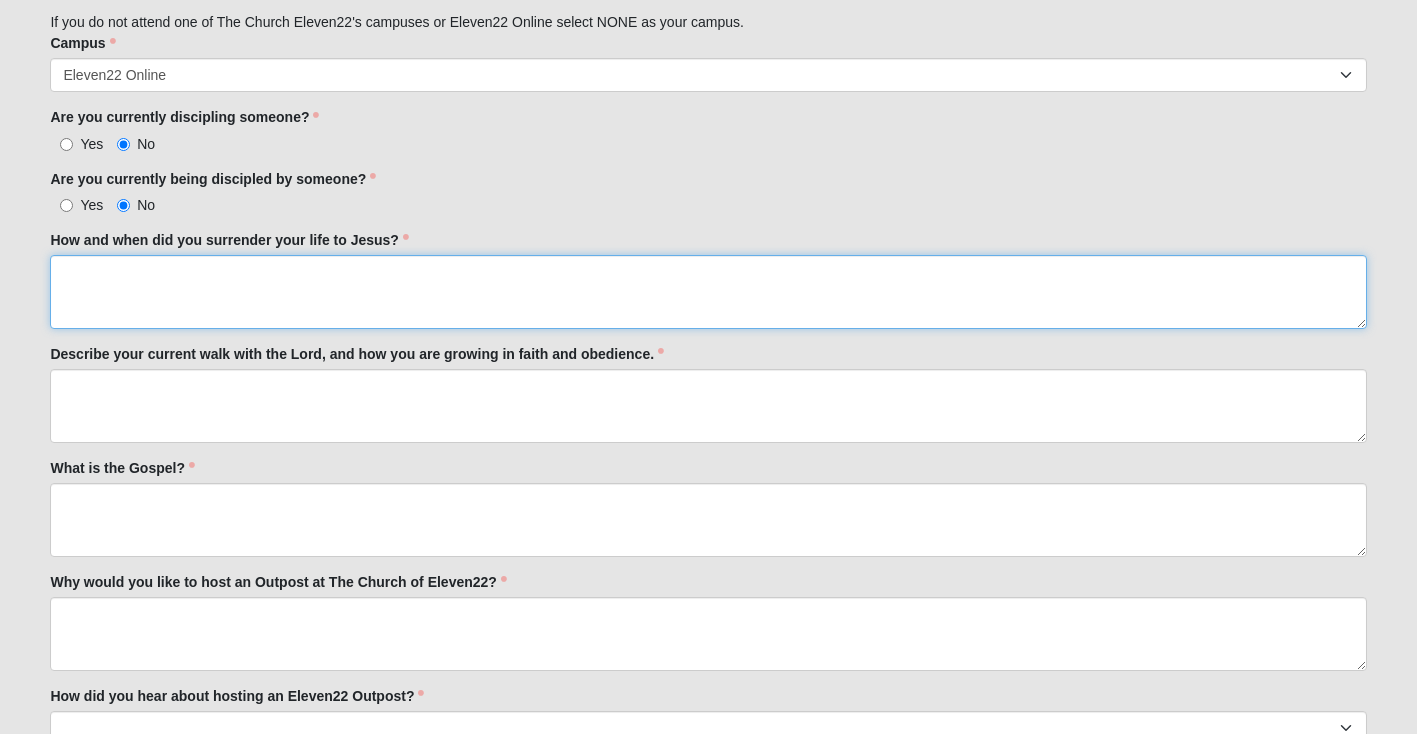 click on "How and when did you surrender your life to Jesus?" at bounding box center (708, 292) 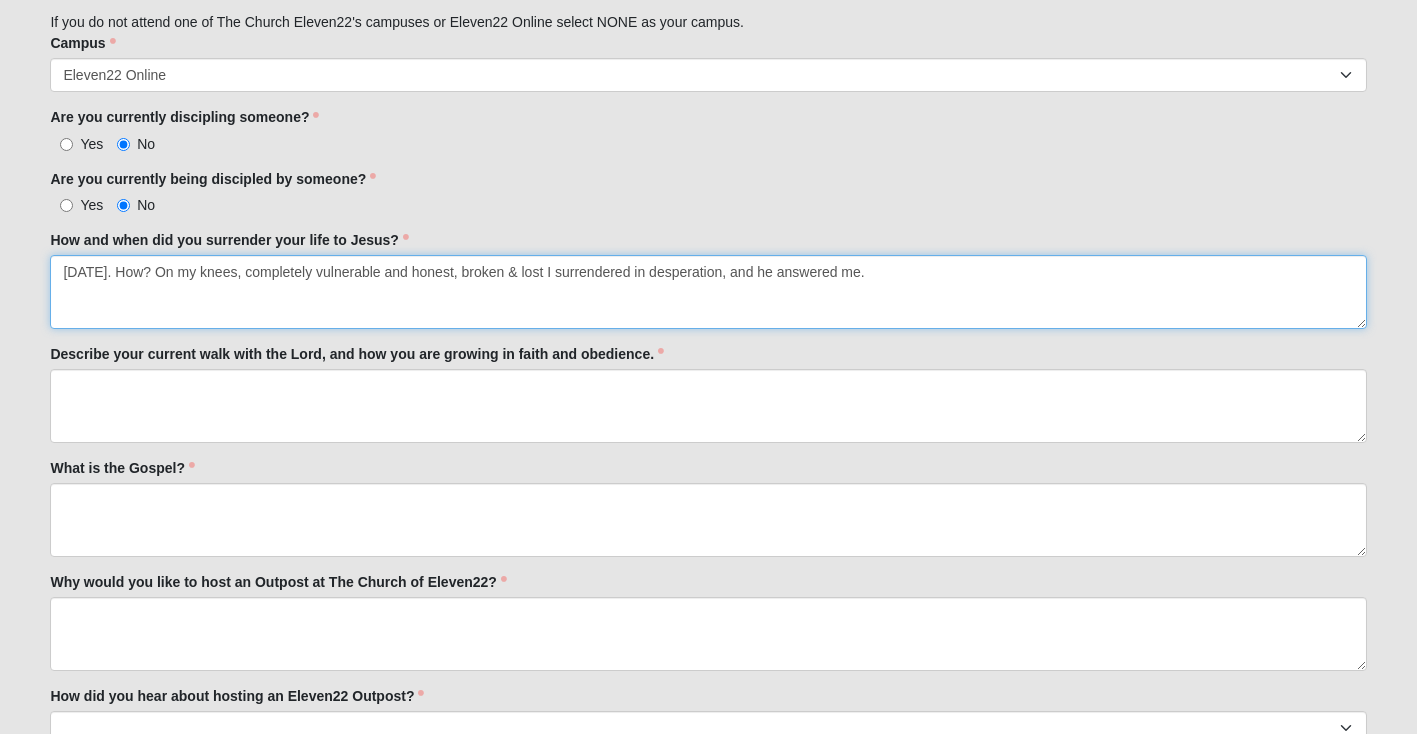 click on "[DATE]. How? On my knees, completely vulnerable and honest, broken & lost I surrendered in desperation, and he answered me." at bounding box center (708, 292) 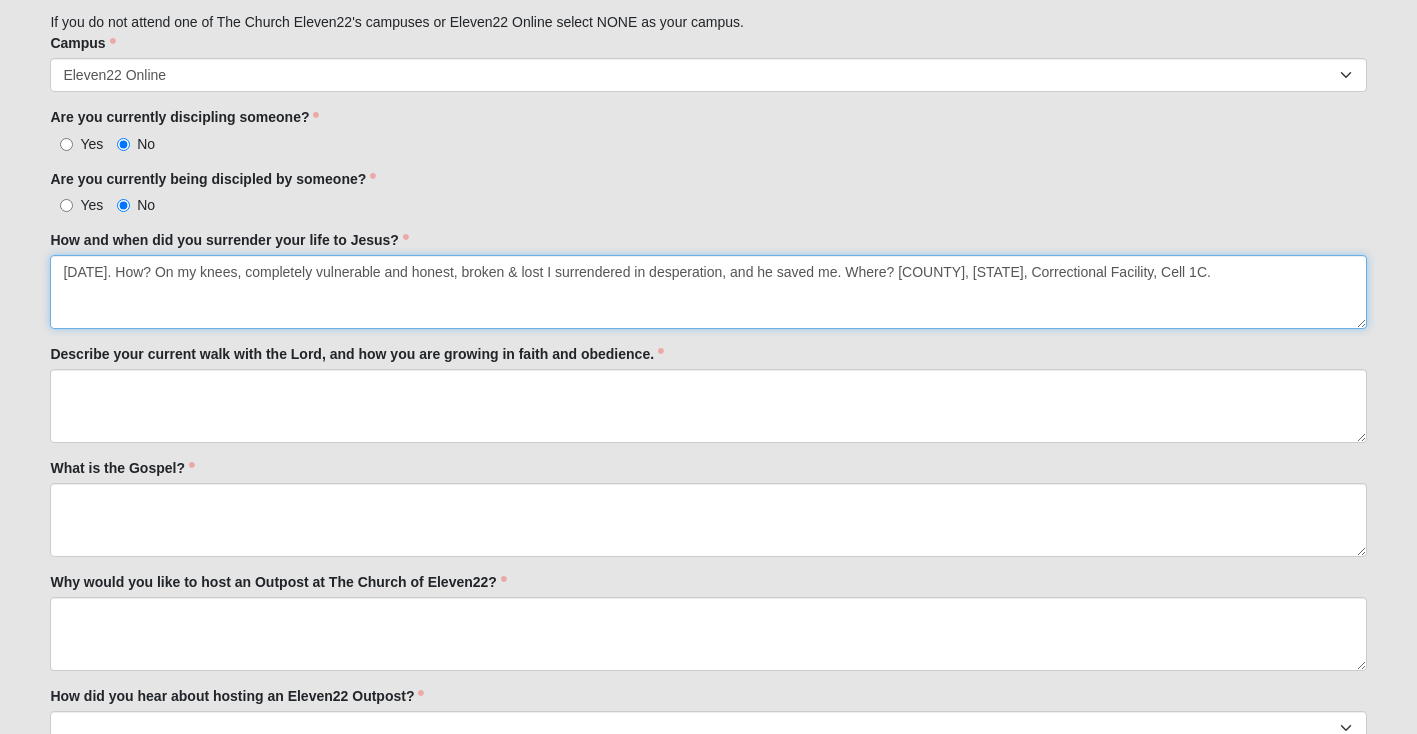 click on "[DATE]. How? On my knees, completely vulnerable and honest, broken & lost I surrendered in desperation, and he saved me. Where? [COUNTY], [STATE], Correctional Facility, Cell 1C." at bounding box center [708, 292] 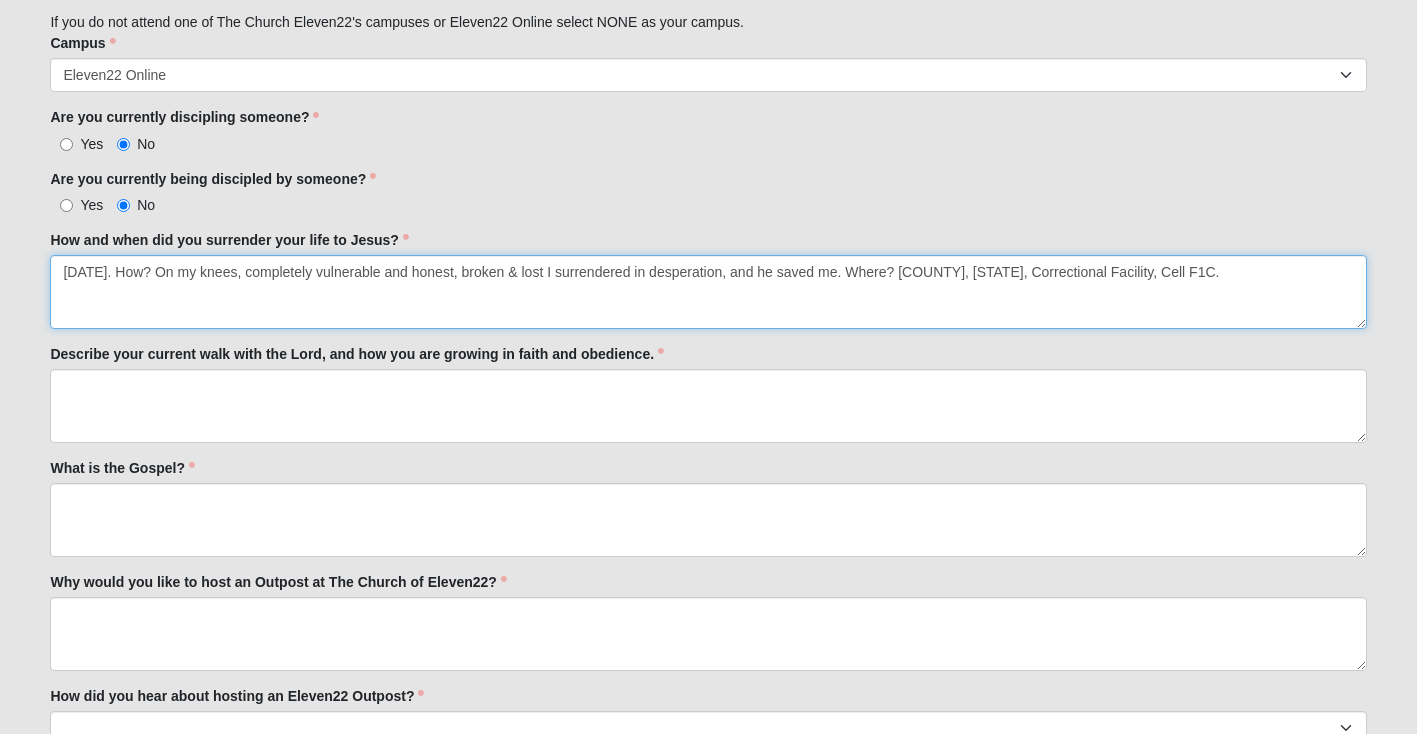 click on "[DATE]. How? On my knees, completely vulnerable and honest, broken & lost I surrendered in desperation, and he saved me. Where? [COUNTY], [STATE], Correctional Facility, Cell F1C." at bounding box center (708, 292) 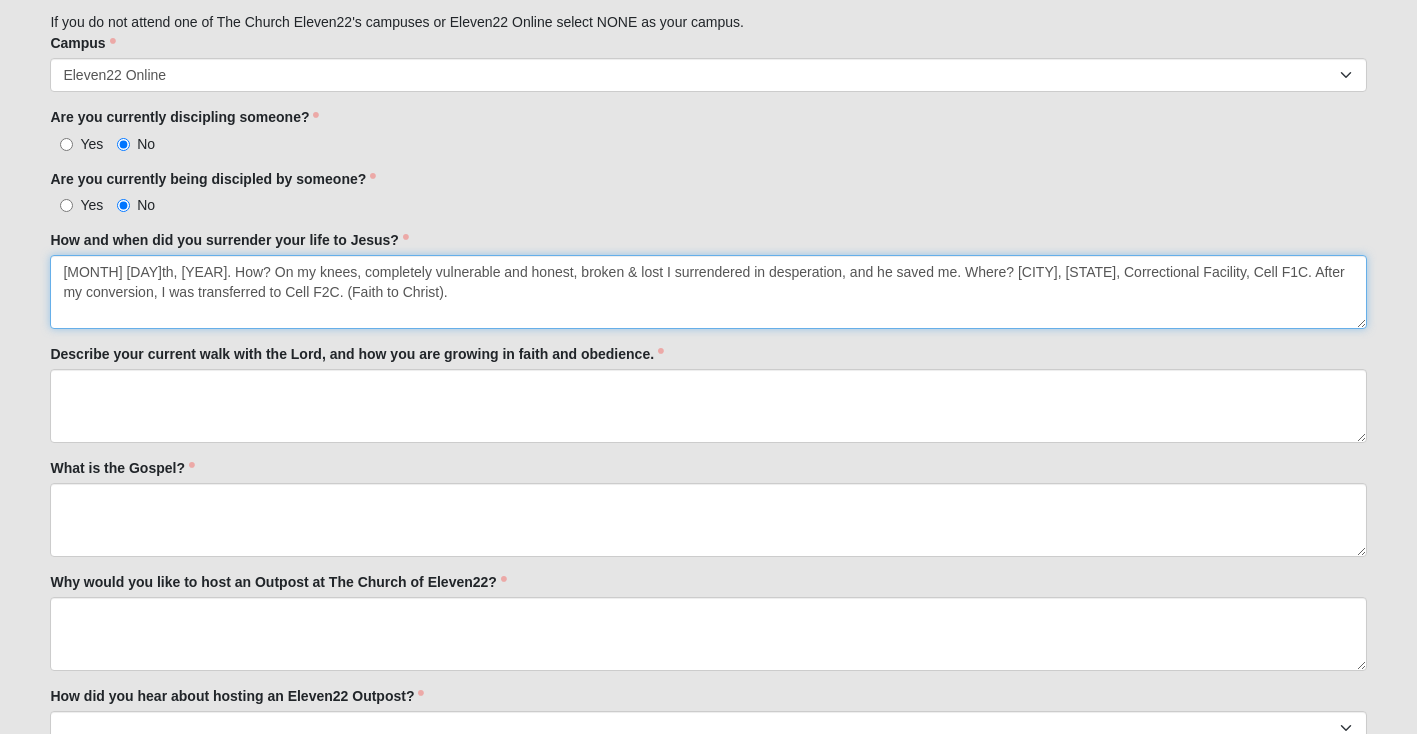 type on "[MONTH] [DAY]th, [YEAR]. How? On my knees, completely vulnerable and honest, broken & lost I surrendered in desperation, and he saved me. Where? [CITY], [STATE], Correctional Facility, Cell F1C. After my conversion, I was transferred to Cell F2C. (Faith to Christ)." 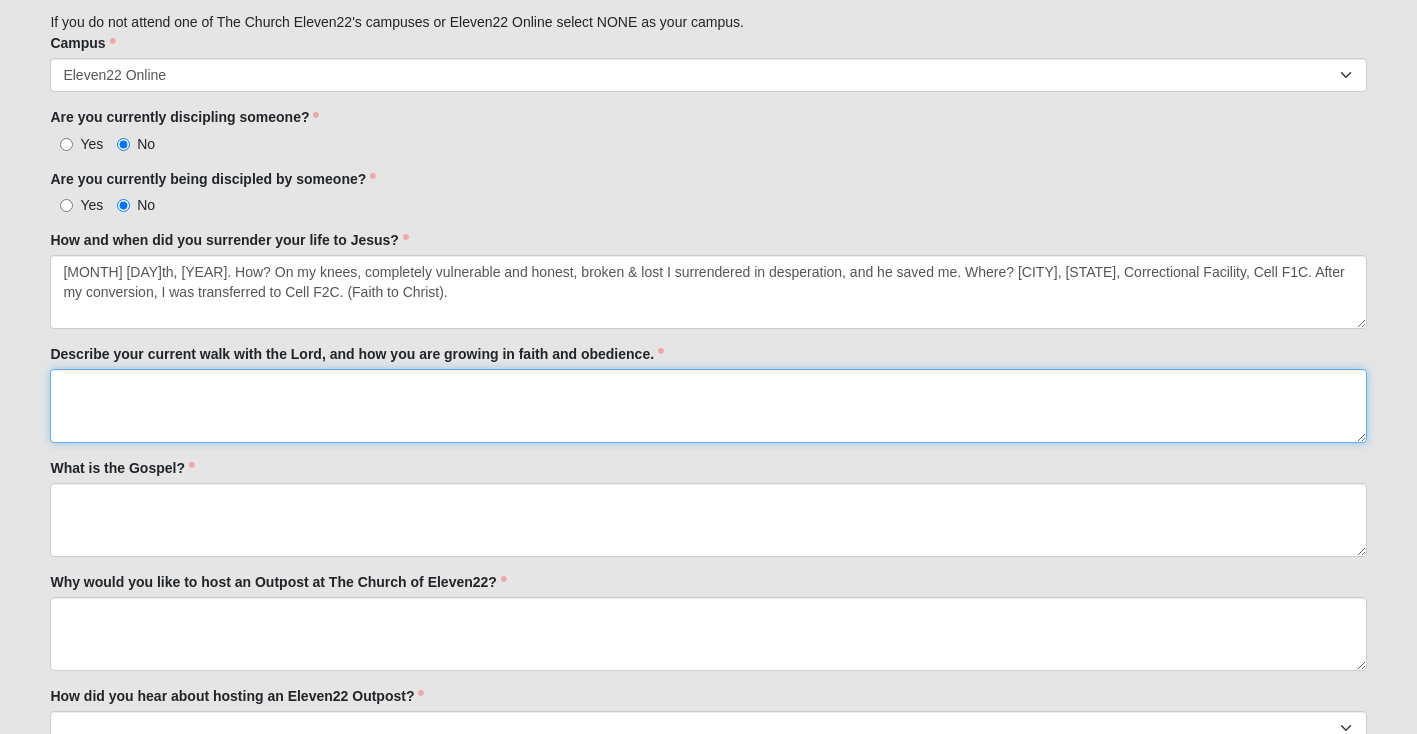 click on "Describe your current walk with the Lord, and how you are growing in faith and obedience." at bounding box center (708, 406) 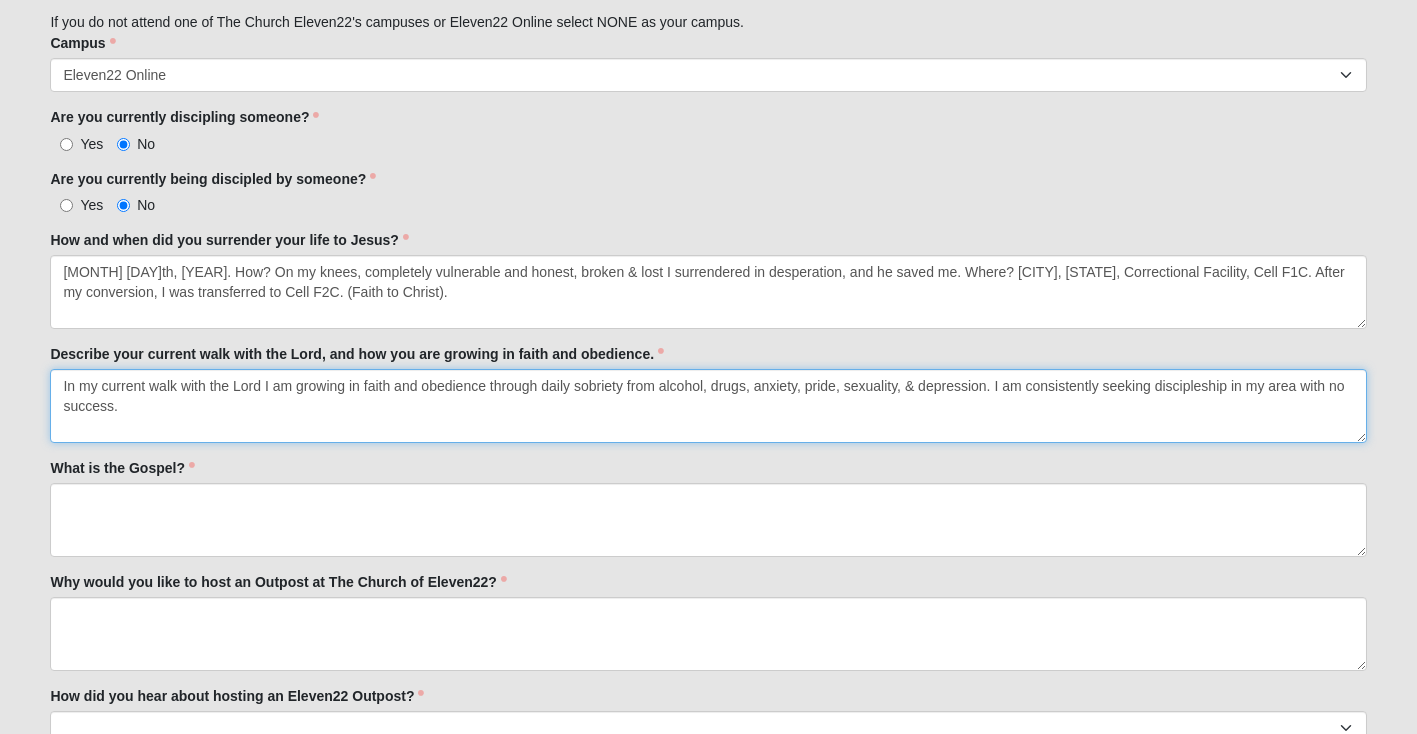 click on "In my current walk with the Lord I am growing in faith and obedience through daily sobriety from alcohol, drugs, anxiety, pride, sexuality, & depression. I am consistently seeking discipleship in my area with no success." at bounding box center (708, 406) 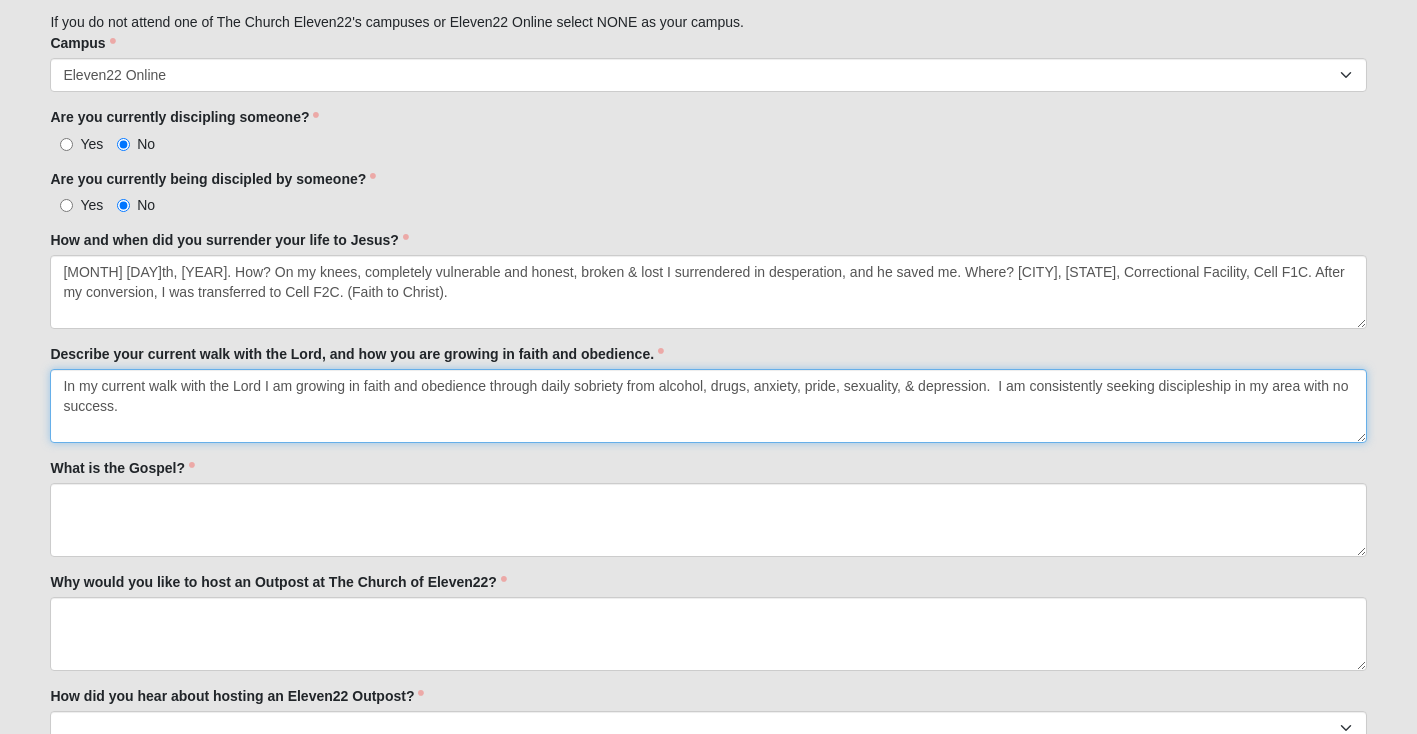 click on "In my current walk with the Lord I am growing in faith and obedience through daily sobriety from alcohol, drugs, anxiety, pride, sexuality, & depression.  I am consistently seeking discipleship in my area with no success." at bounding box center (708, 406) 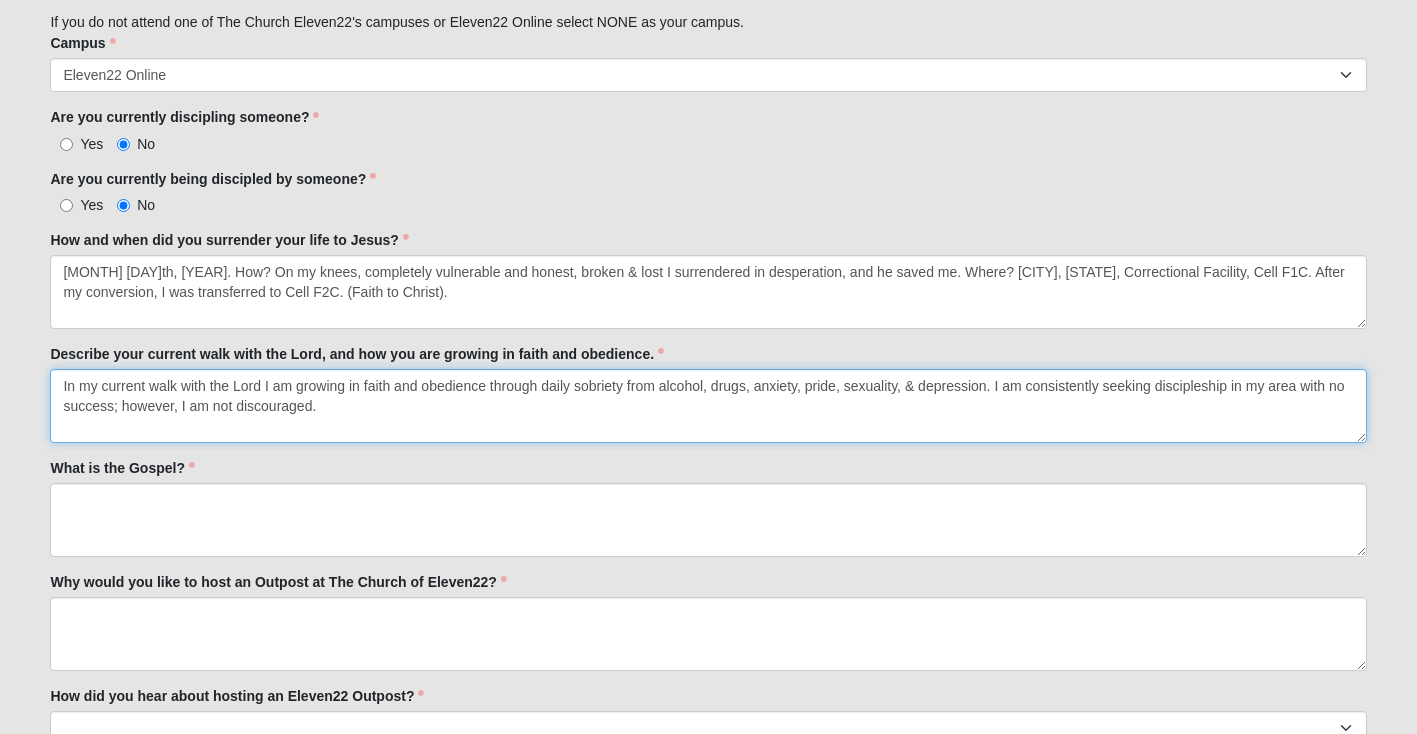 click on "In my current walk with the Lord I am growing in faith and obedience through daily sobriety from alcohol, drugs, anxiety, pride, sexuality, & depression. I am consistently seeking discipleship in my area with no success; however, I am not discouraged." at bounding box center [708, 406] 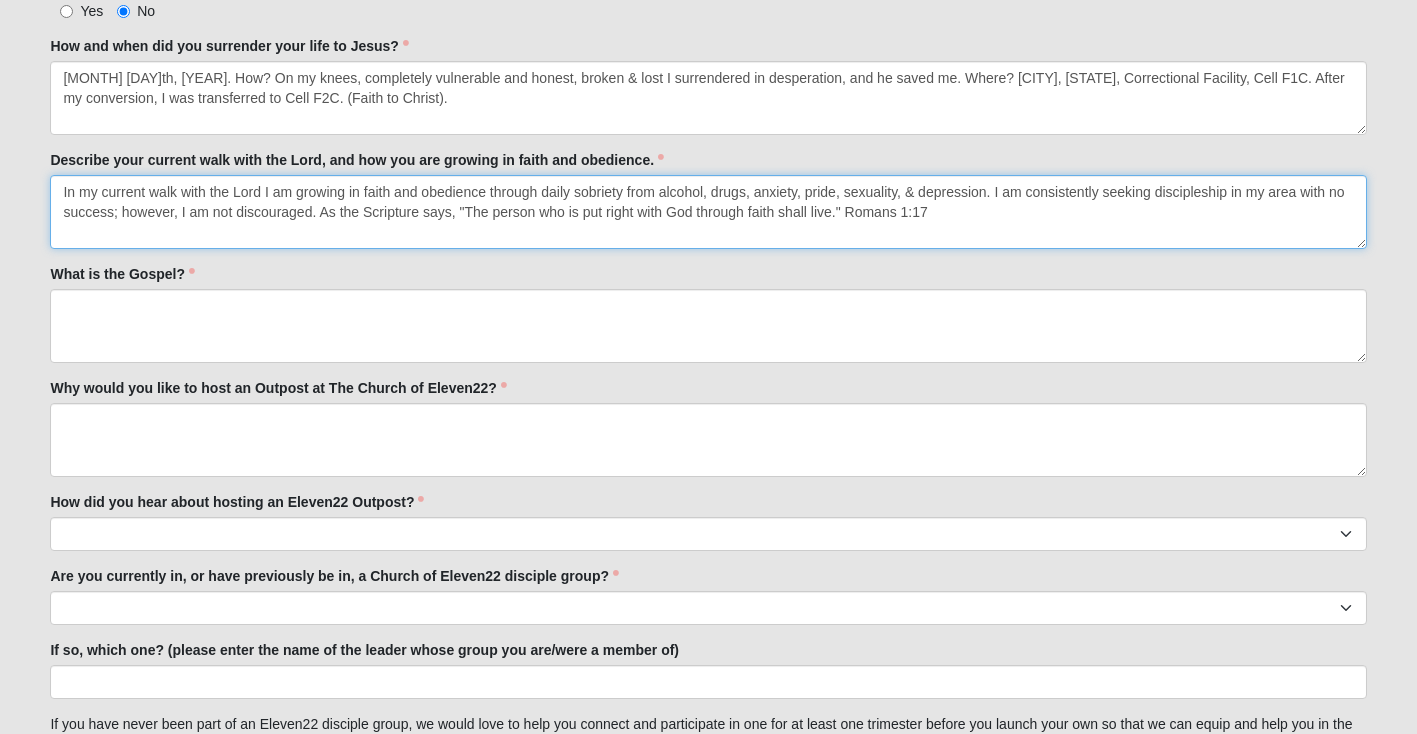 scroll, scrollTop: 1286, scrollLeft: 0, axis: vertical 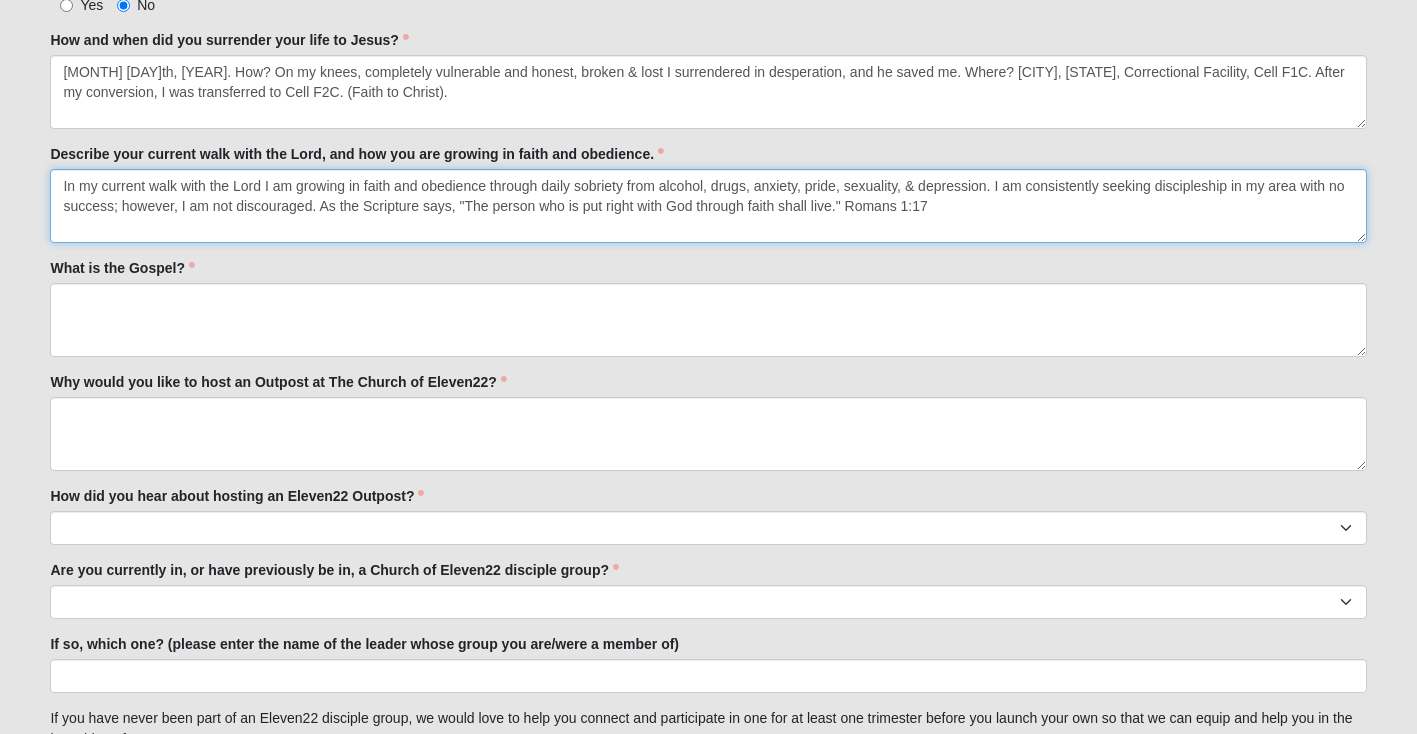 type on "In my current walk with the Lord I am growing in faith and obedience through daily sobriety from alcohol, drugs, anxiety, pride, sexuality, & depression. I am consistently seeking discipleship in my area with no success; however, I am not discouraged. As the Scripture says, "The person who is put right with God through faith shall live." Romans 1:17" 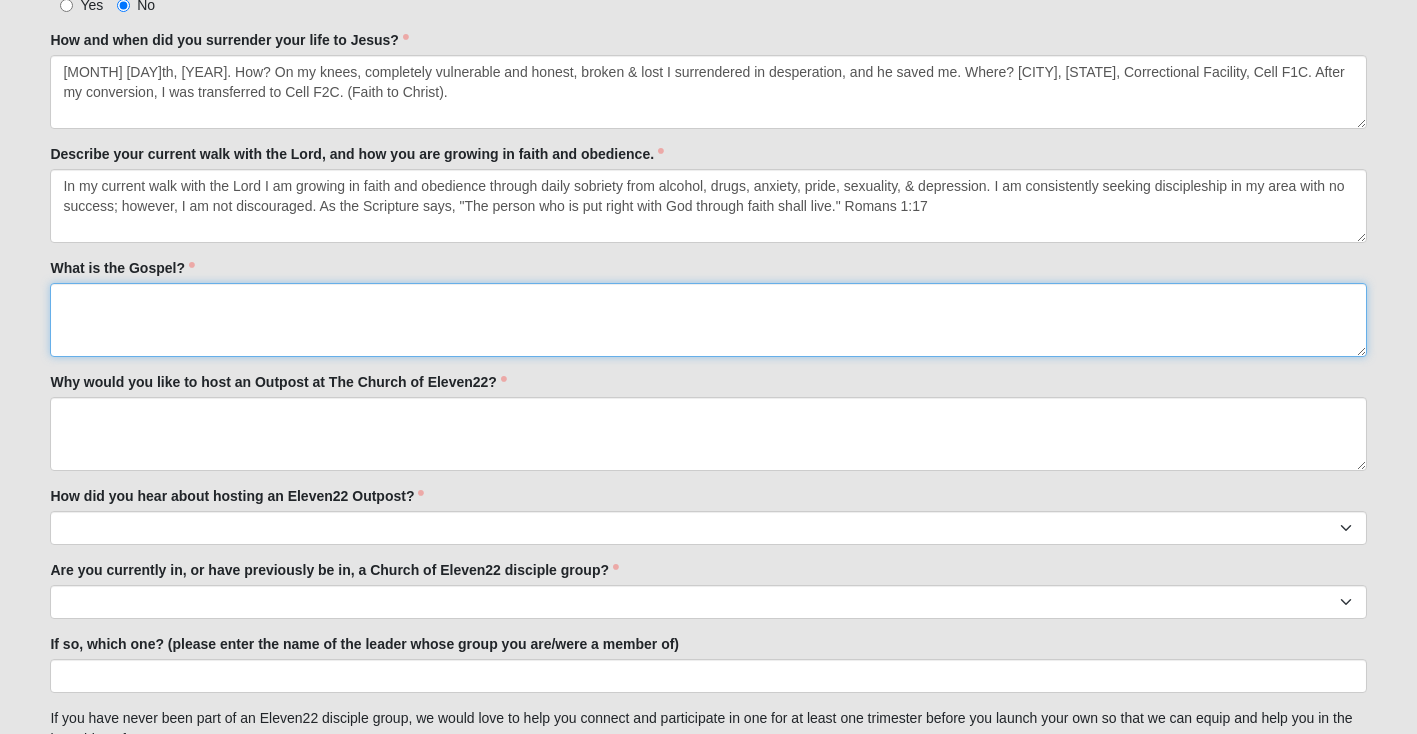click on "What is the Gospel?" at bounding box center (708, 320) 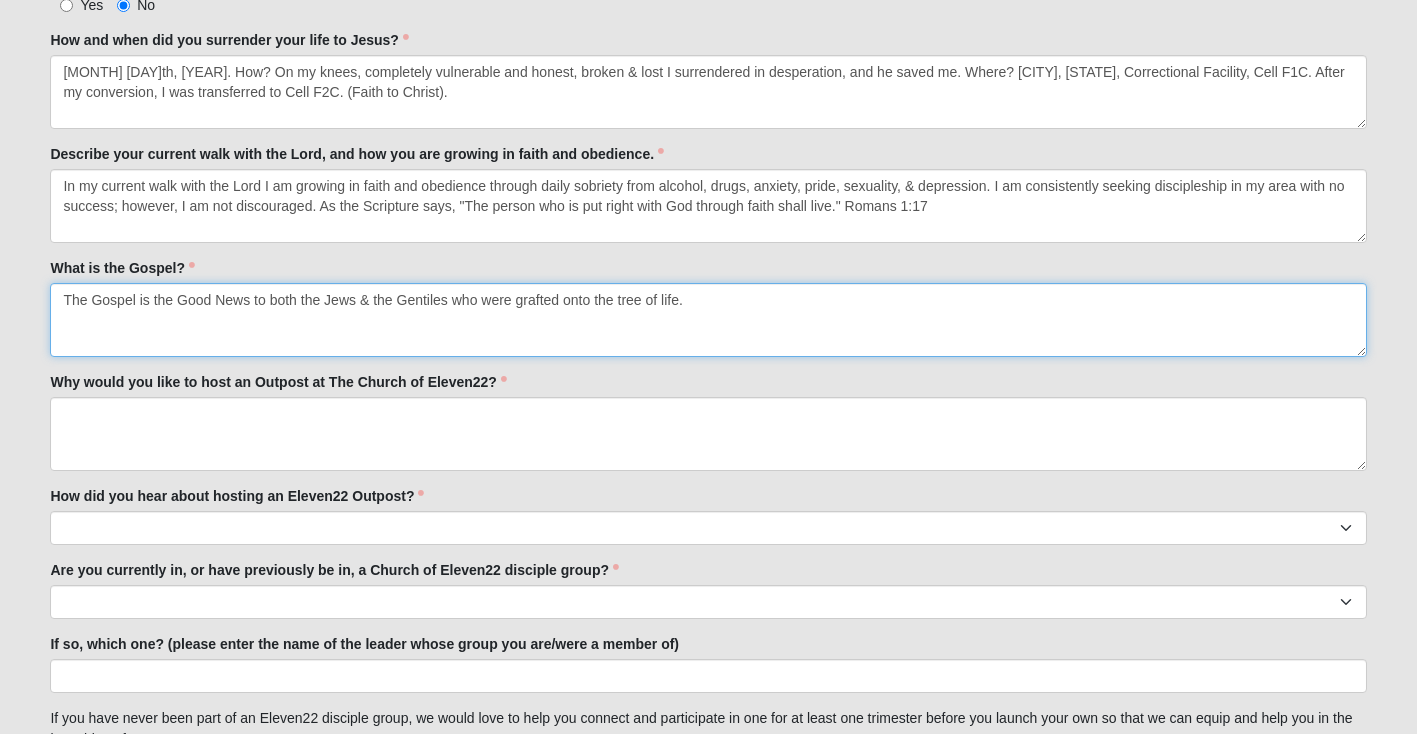 click on "The Gospel is the Good News to both the Jews & the Gentiles who were grafted onto the tree of life." at bounding box center [708, 320] 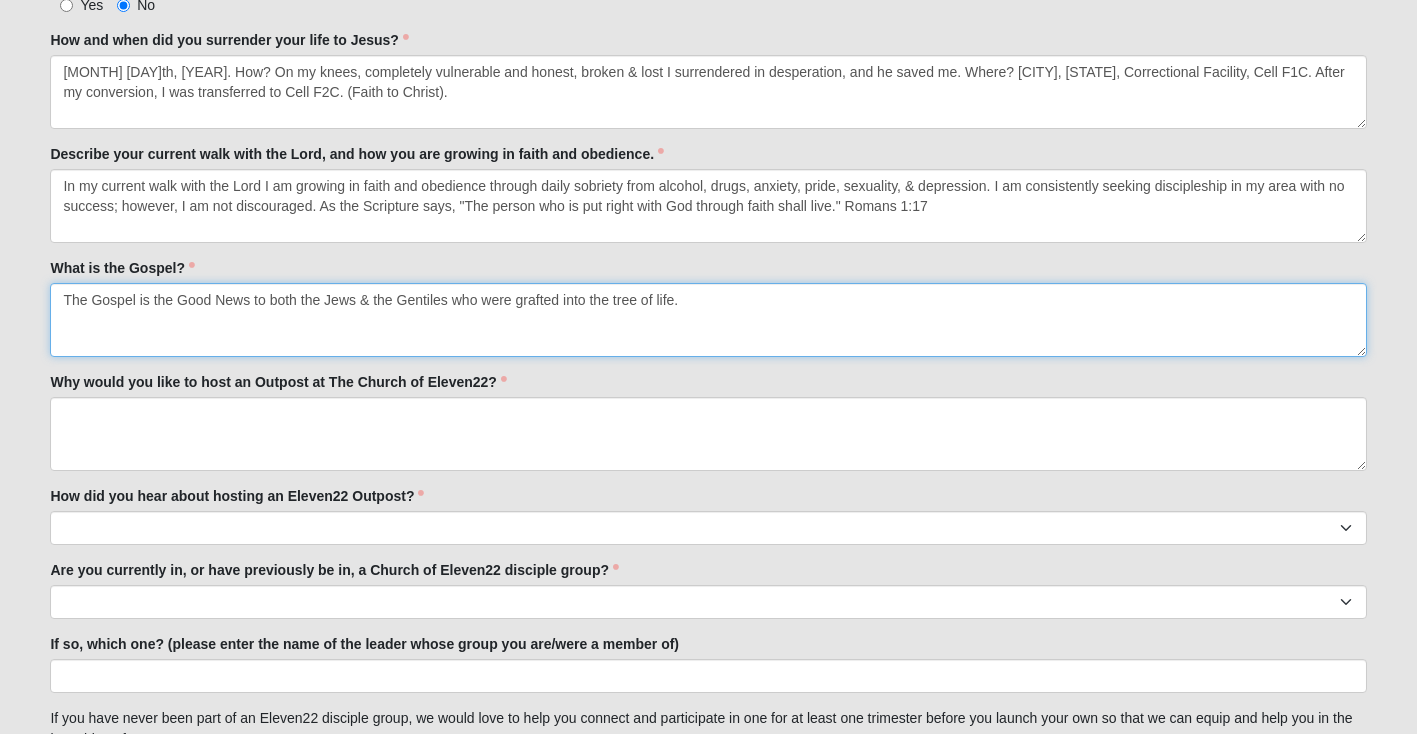 click on "The Gospel is the Good News to both the Jews & the Gentiles who were grafted into the tree of life." at bounding box center (708, 320) 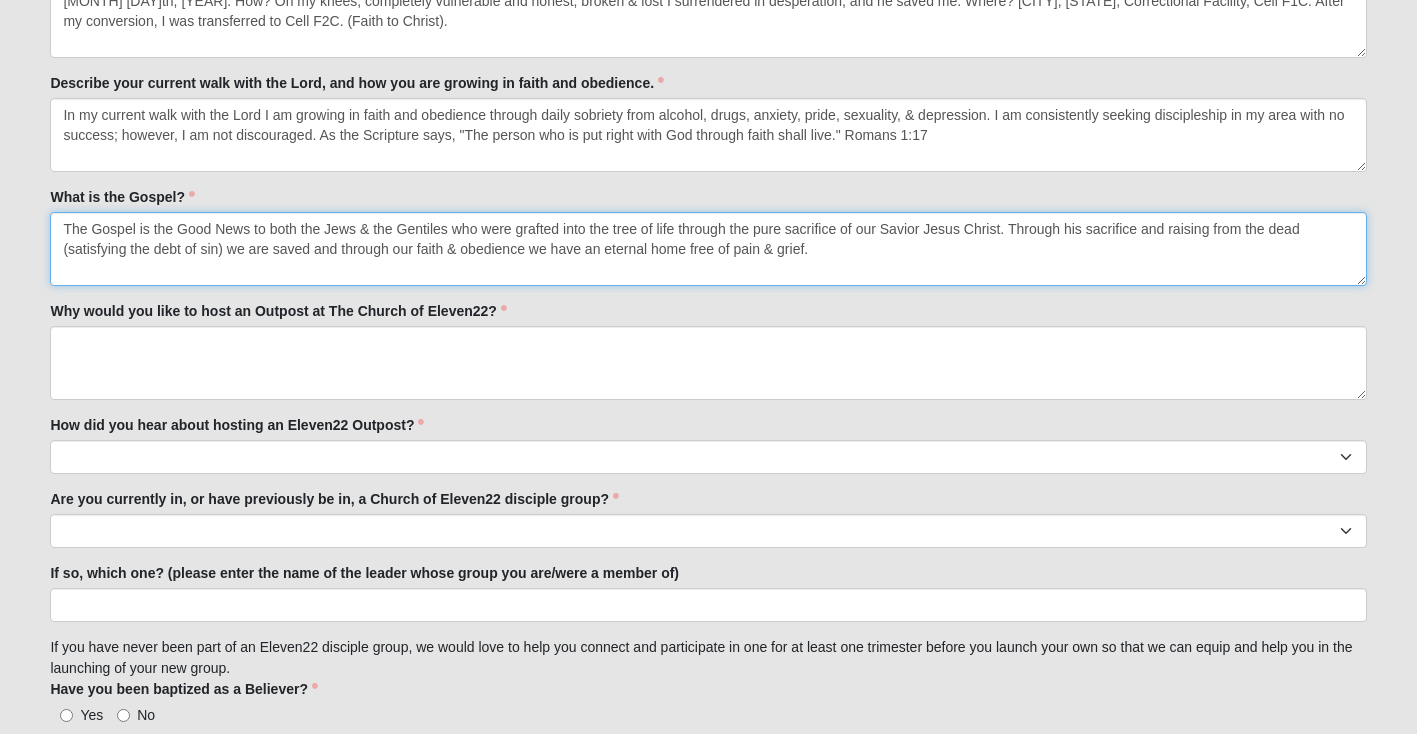 scroll, scrollTop: 1486, scrollLeft: 0, axis: vertical 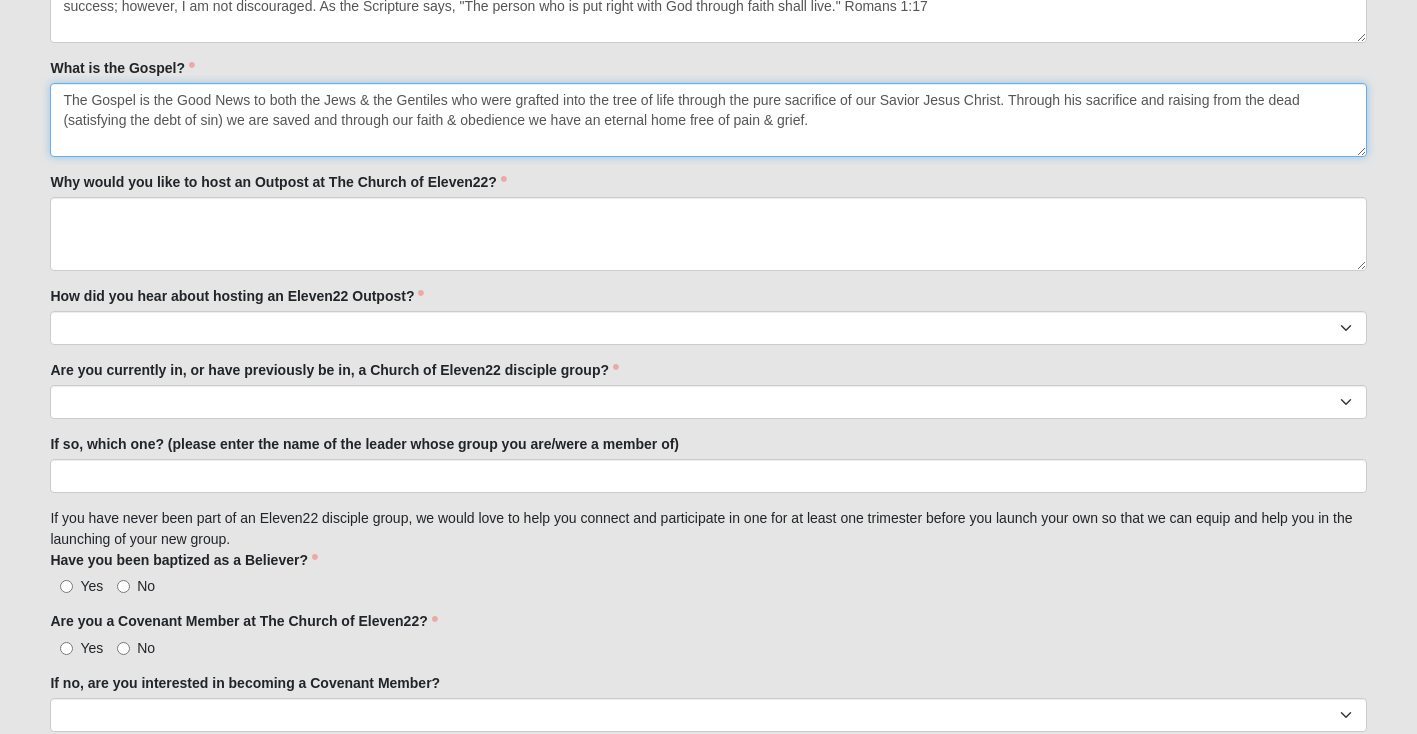 type on "The Gospel is the Good News to both the Jews & the Gentiles who were grafted into the tree of life through the pure sacrifice of our Savior Jesus Christ. Through his sacrifice and raising from the dead (satisfying the debt of sin) we are saved and through our faith & obedience we have an eternal home free of pain & grief." 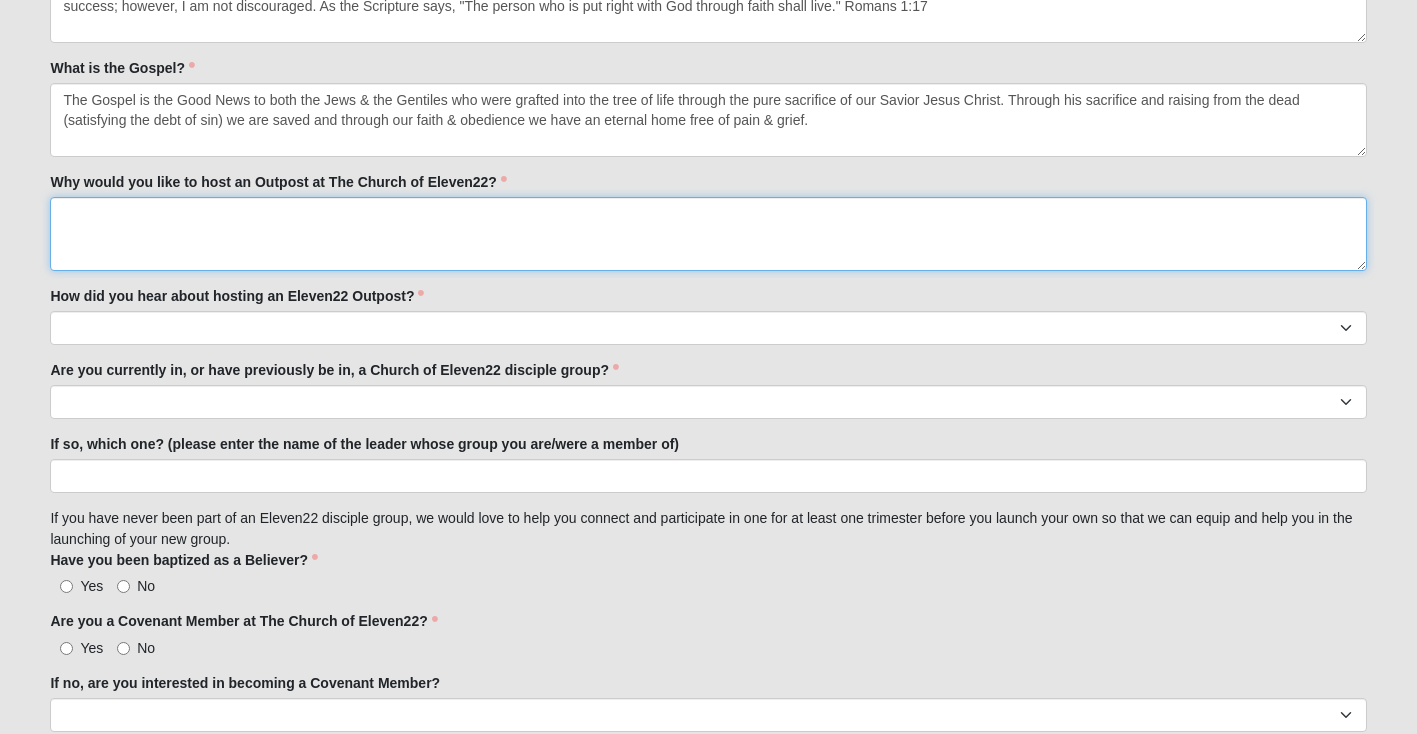 click on "Why would you like to host an Outpost at The Church of Eleven22?" at bounding box center [708, 234] 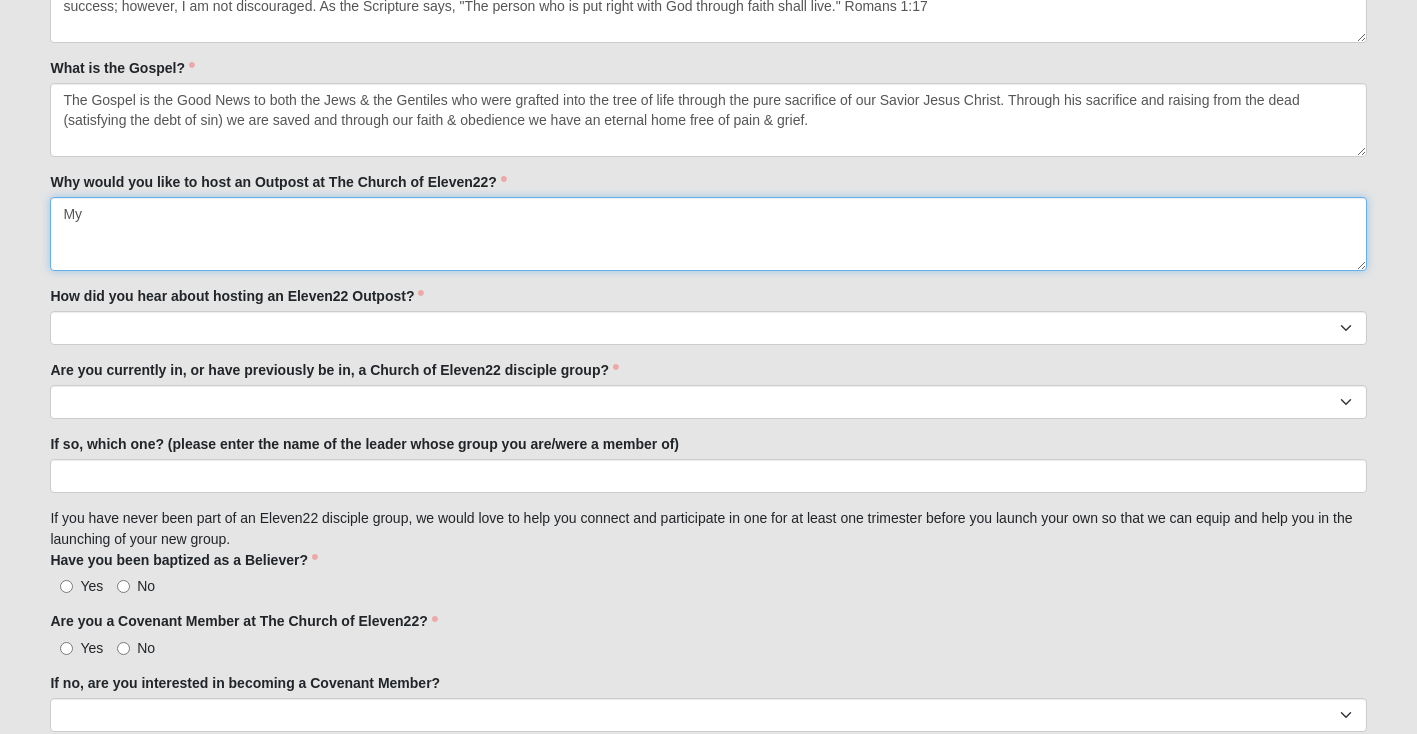 type on "M" 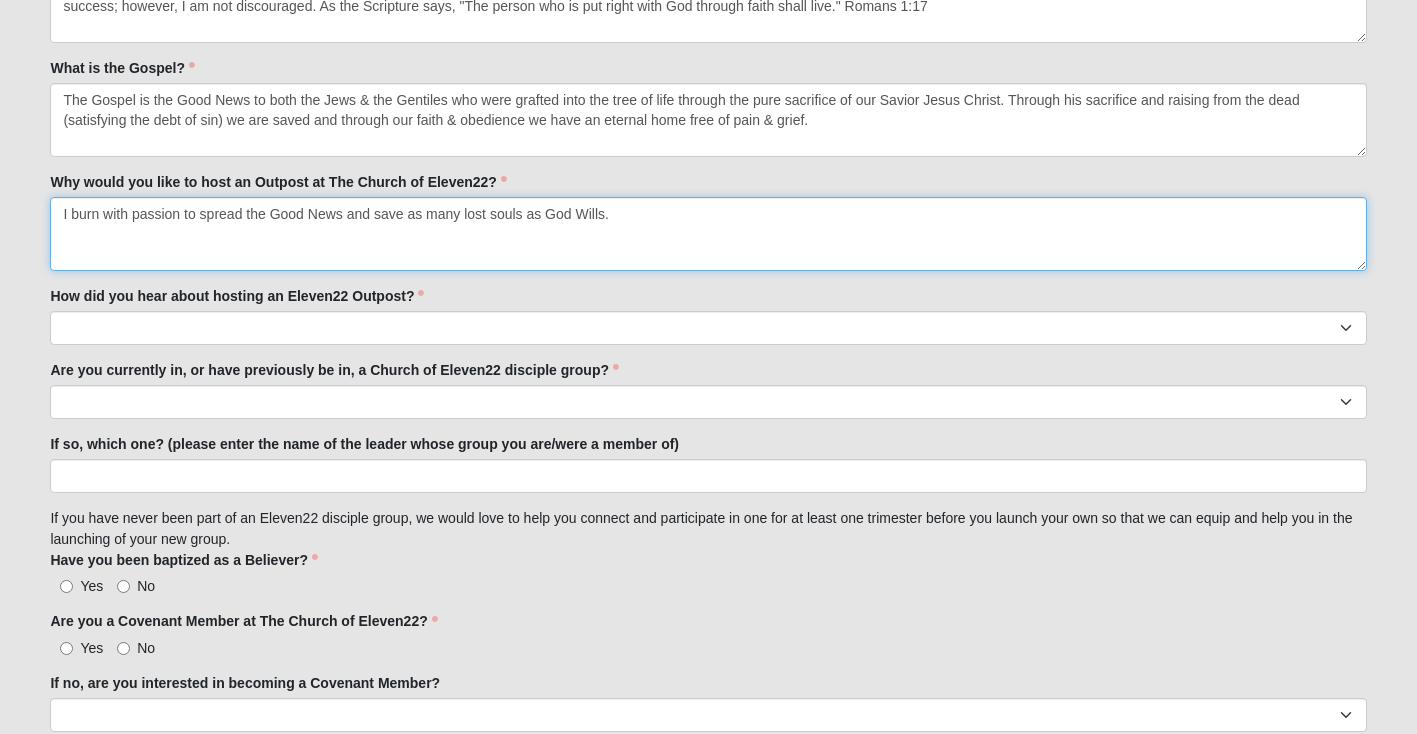 type on "I burn with passion to spread the Good News and save as many lost souls as God Wills." 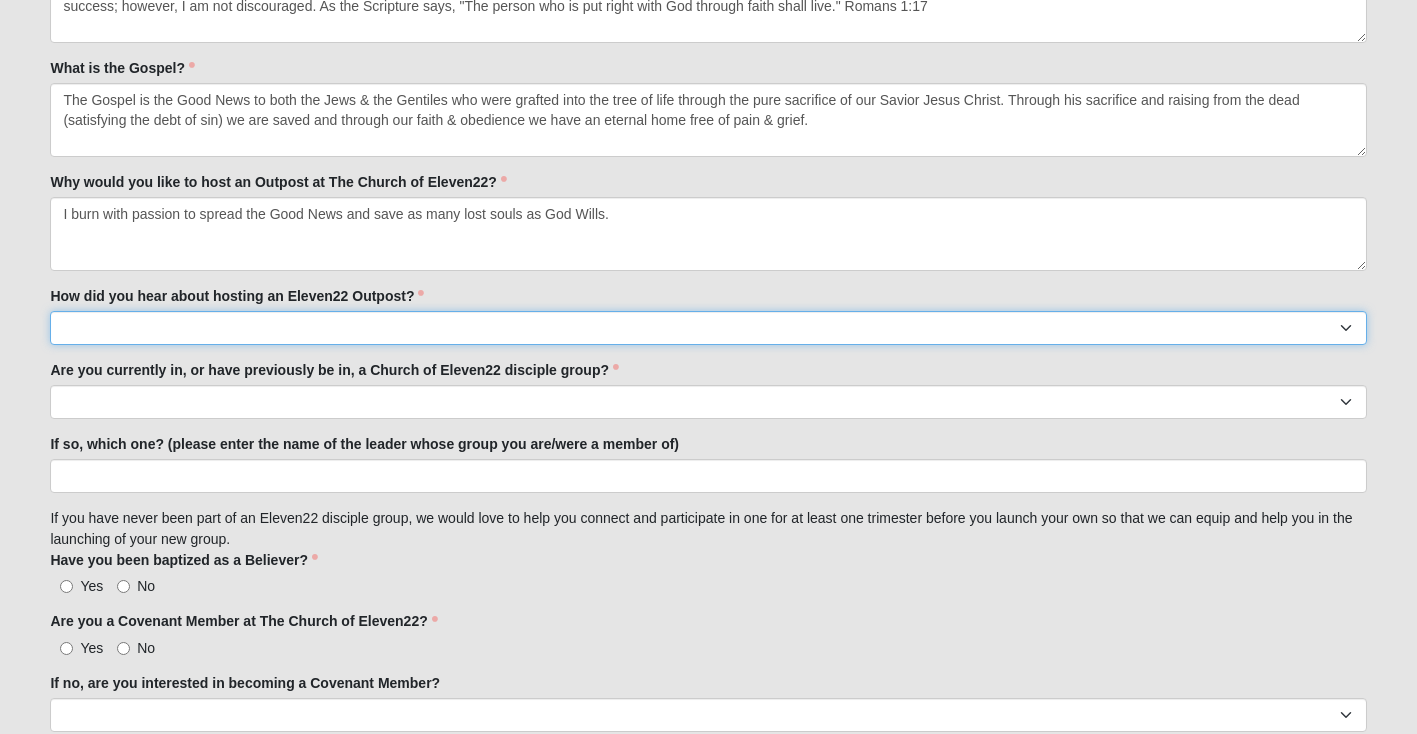 click on "Worship Guide
Sermon/In-service announcement
Website
Social Media
Eleven22 App
Staff/Serve Staff Volunteer
Friend or Family Member
My Current disciple group leader
A disciple group coach
Other" at bounding box center (708, 328) 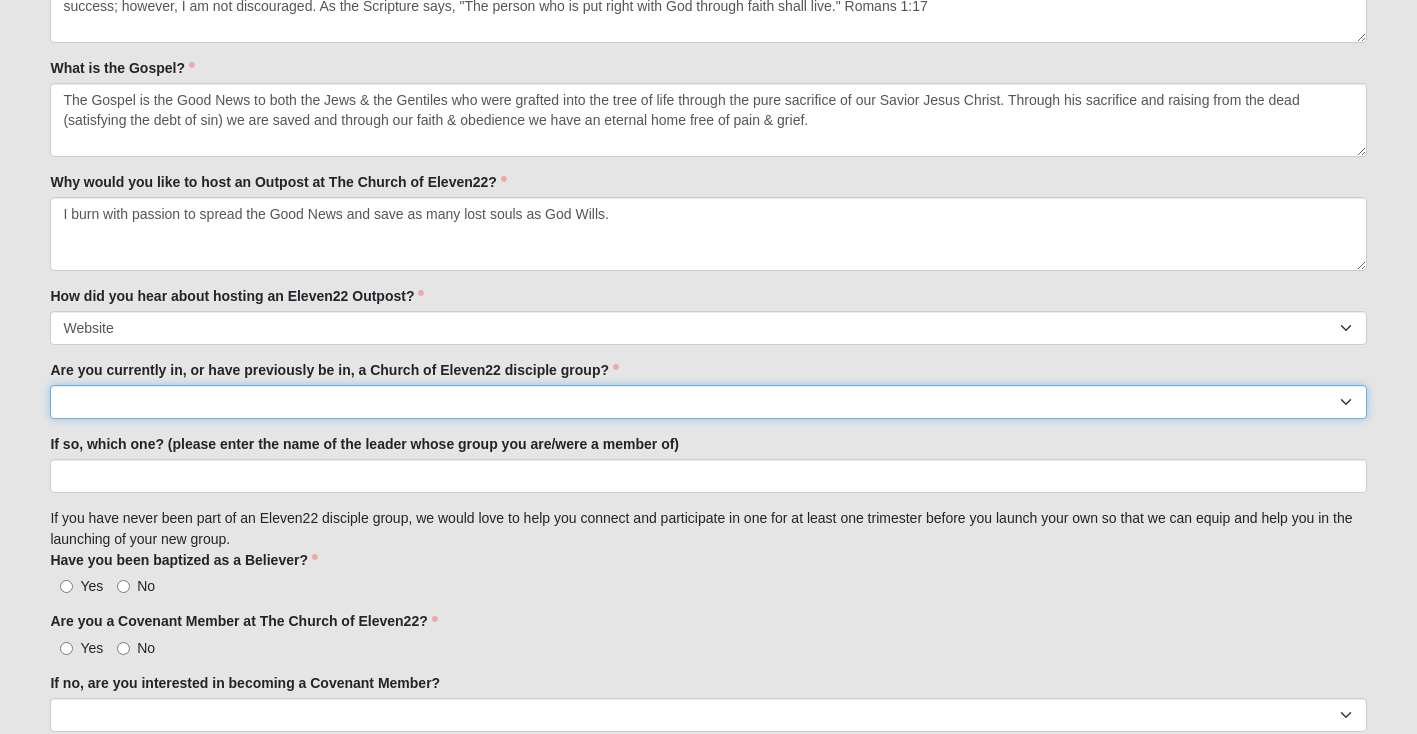 click on "Yes
No" at bounding box center (708, 402) 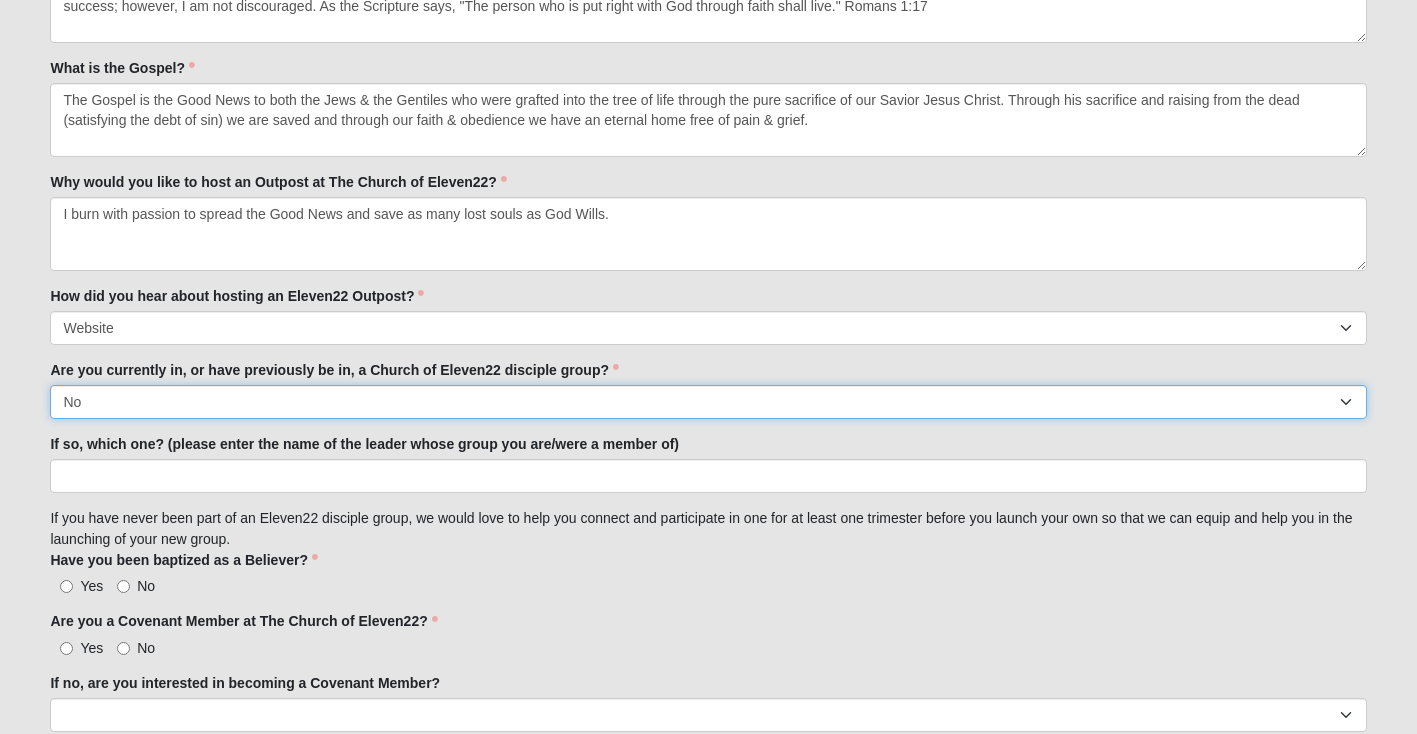 click on "Yes
No" at bounding box center (708, 402) 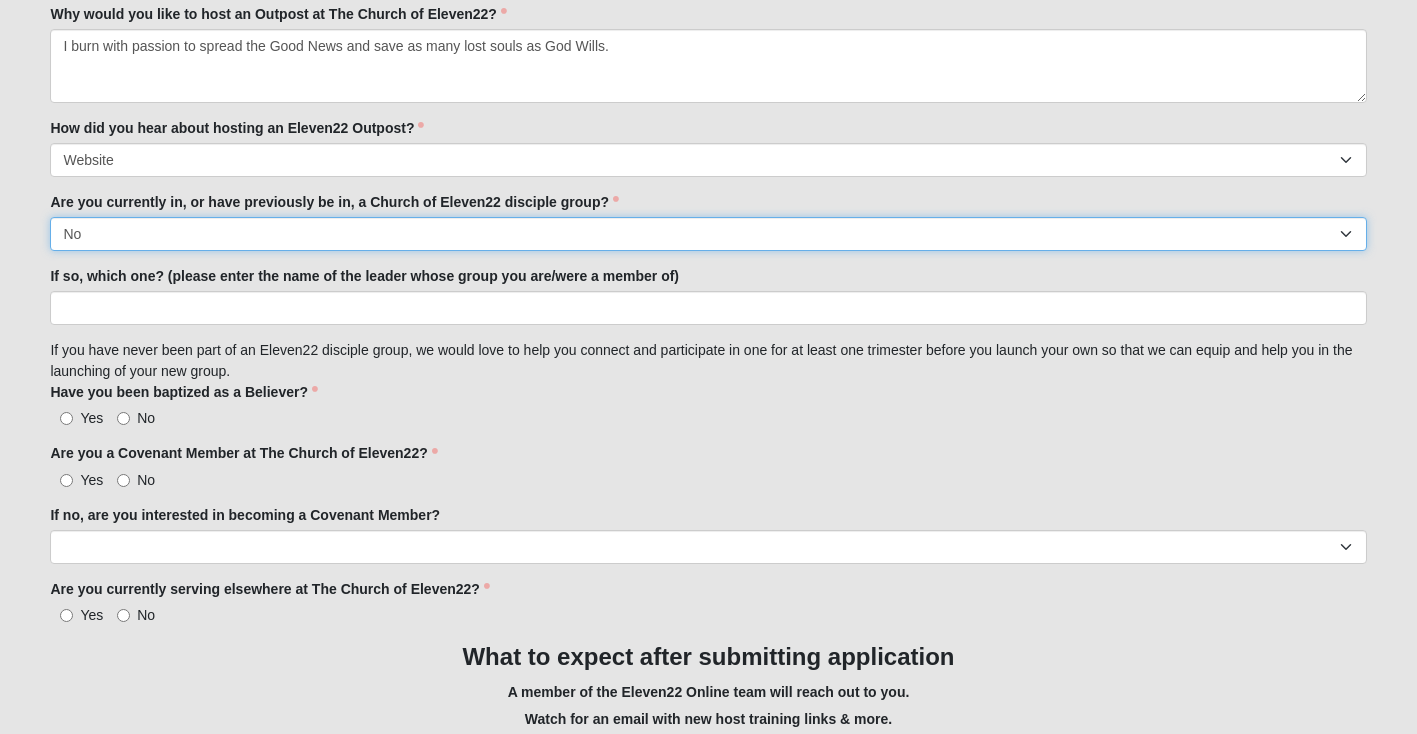 scroll, scrollTop: 1786, scrollLeft: 0, axis: vertical 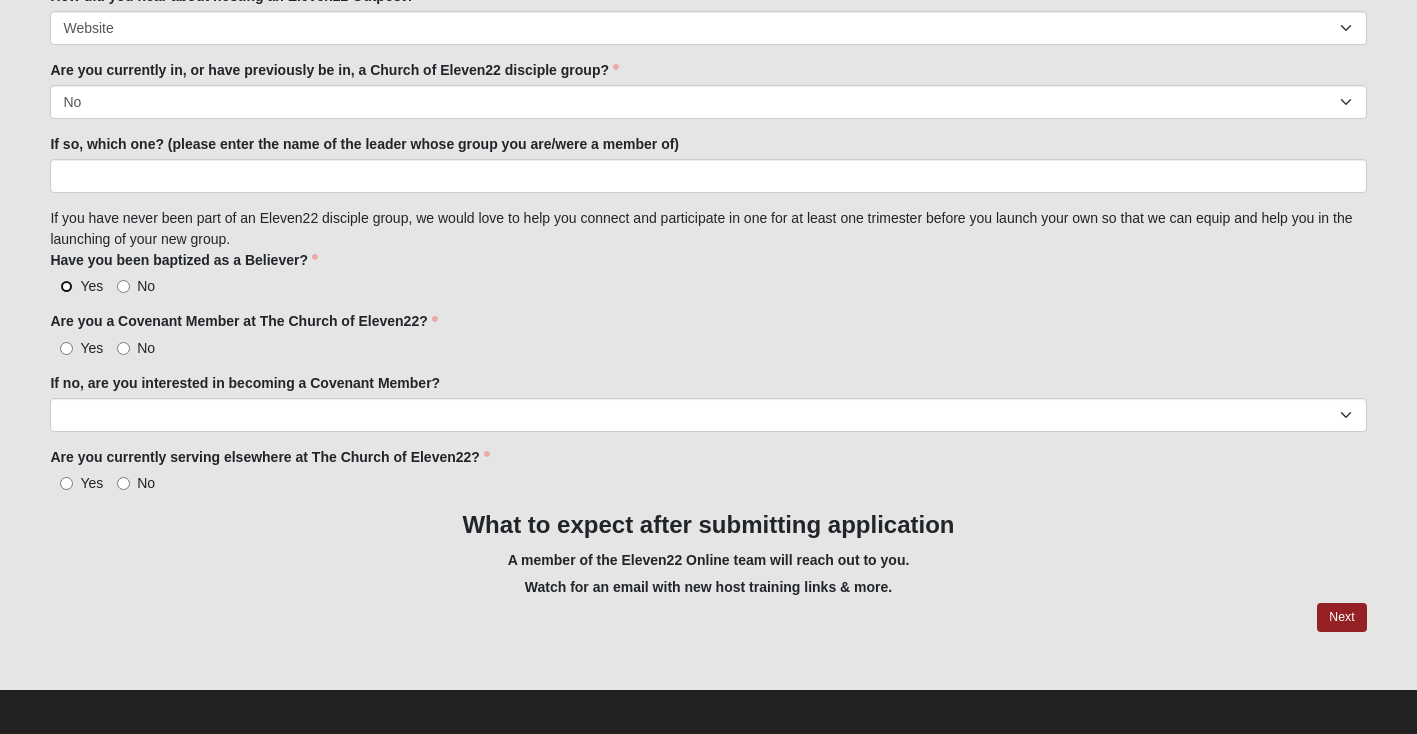click on "Yes" at bounding box center (66, 286) 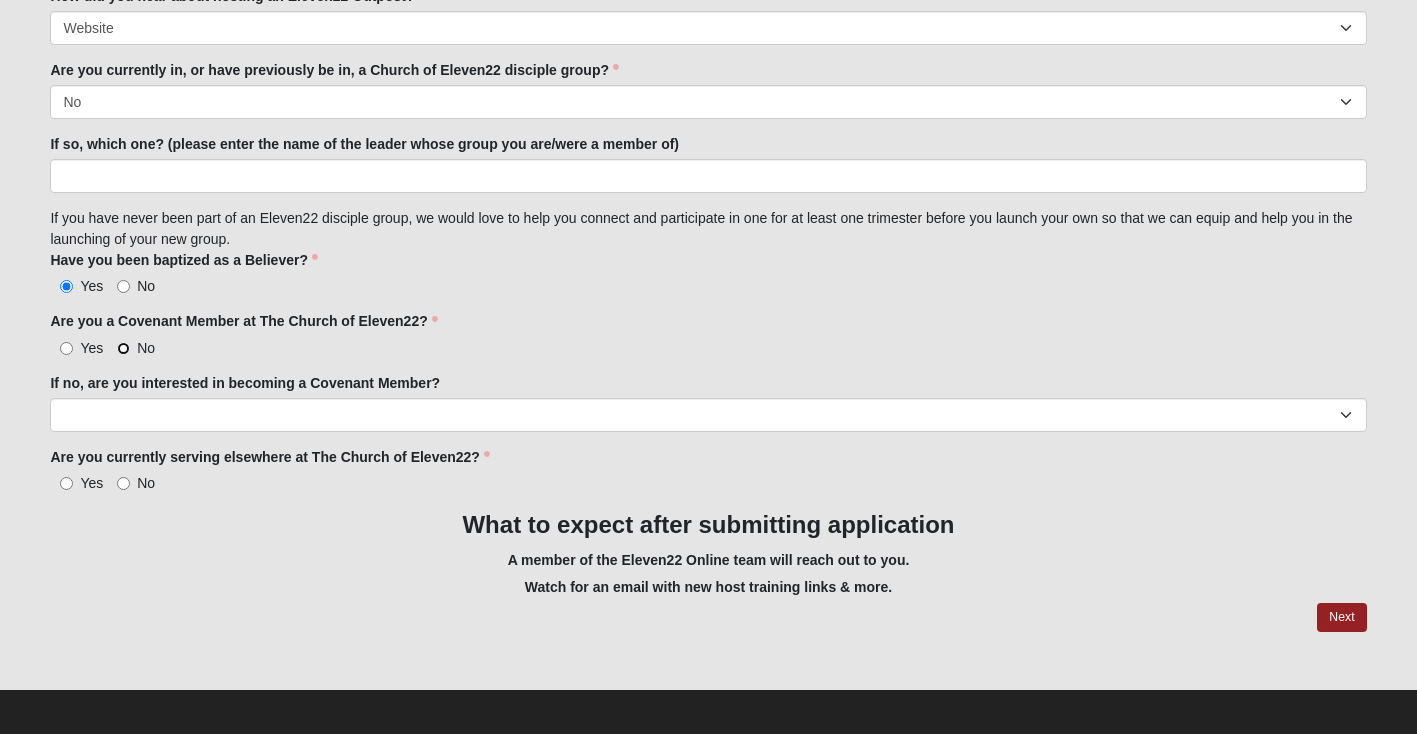 click on "No" at bounding box center [123, 348] 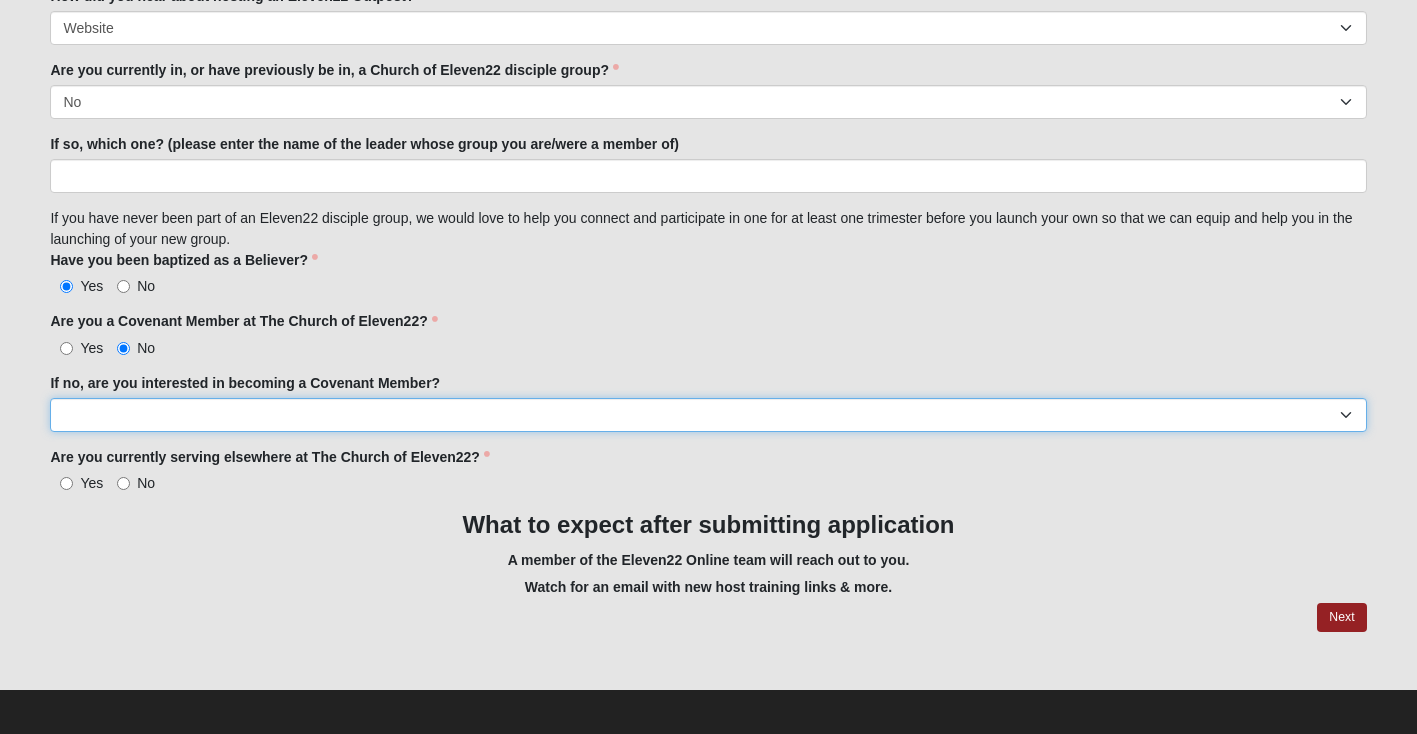 click on "Yes
No" at bounding box center (708, 415) 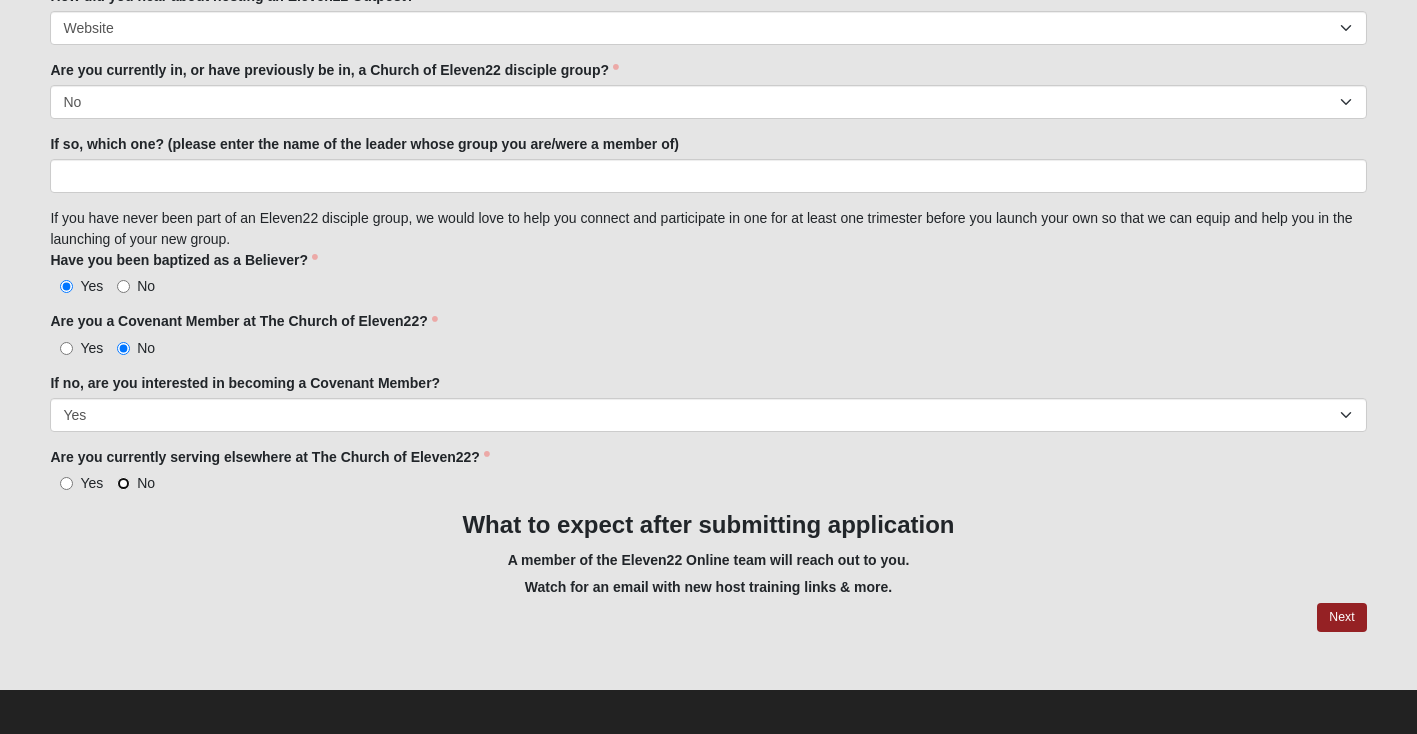 click on "No" at bounding box center [123, 483] 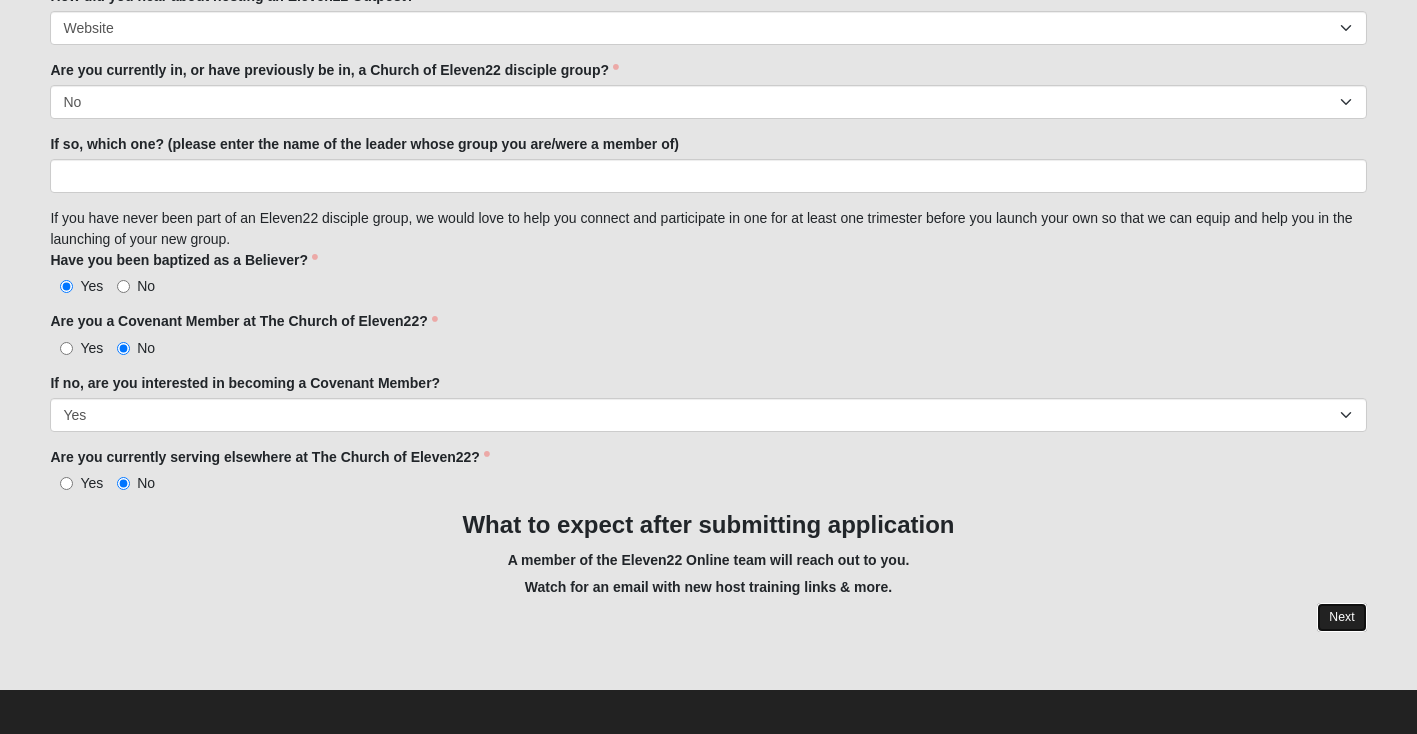 click on "Next" at bounding box center [1341, 617] 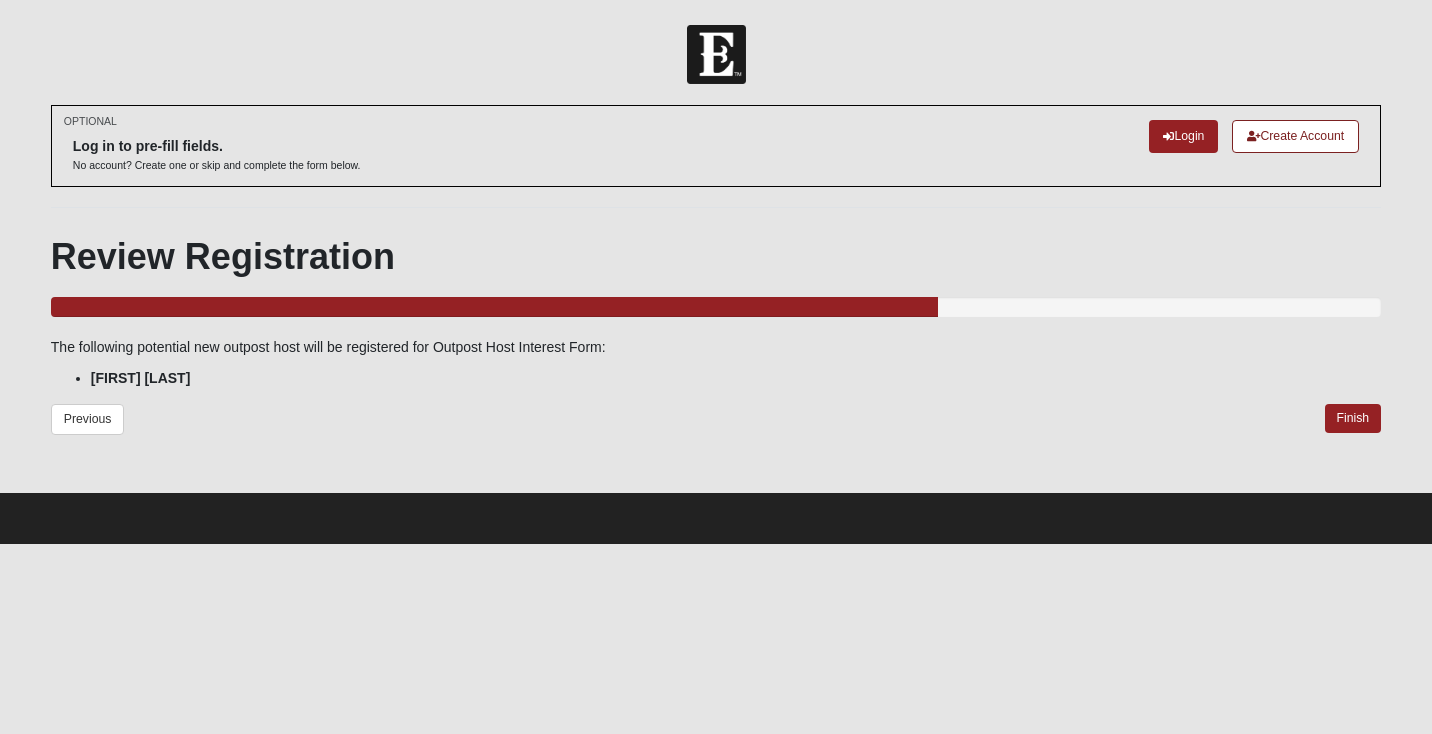 scroll, scrollTop: 0, scrollLeft: 0, axis: both 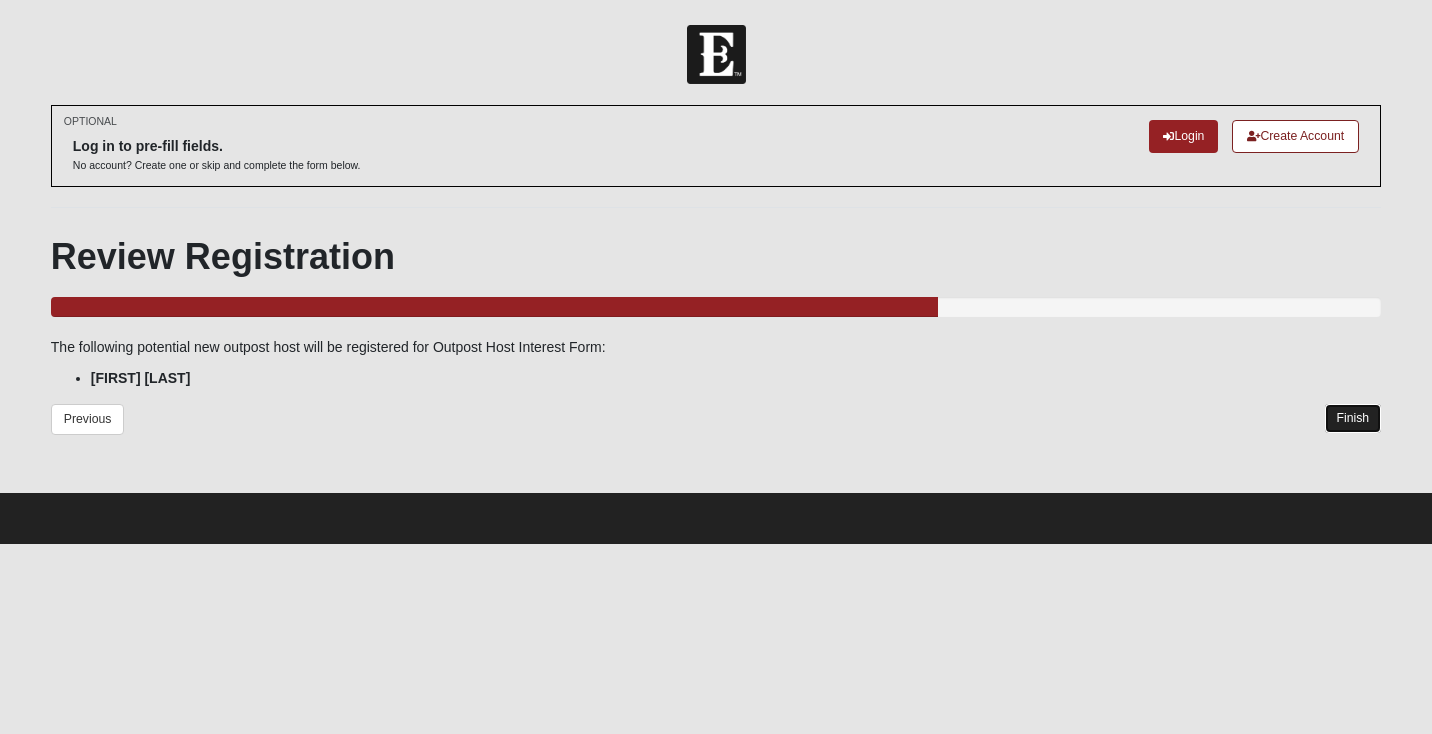 click on "Finish" at bounding box center (1353, 418) 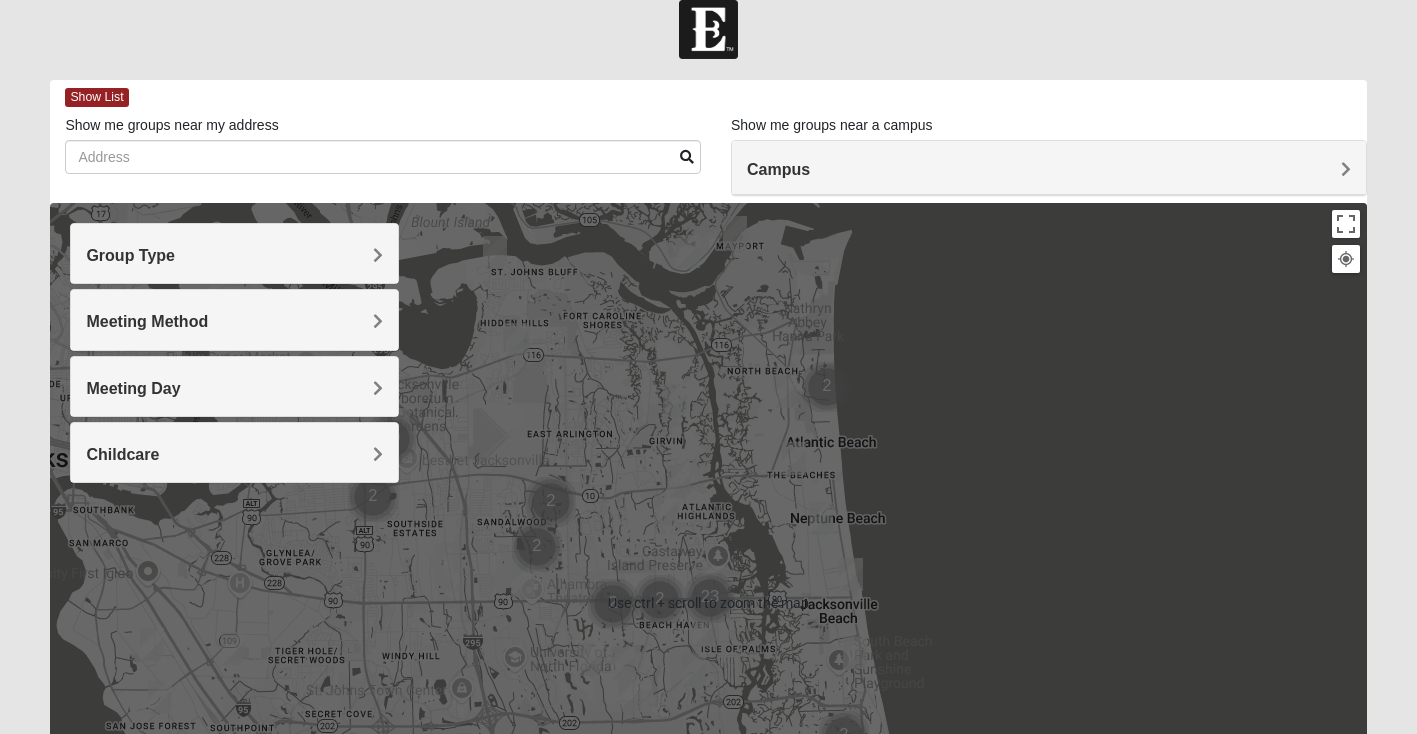scroll, scrollTop: 0, scrollLeft: 0, axis: both 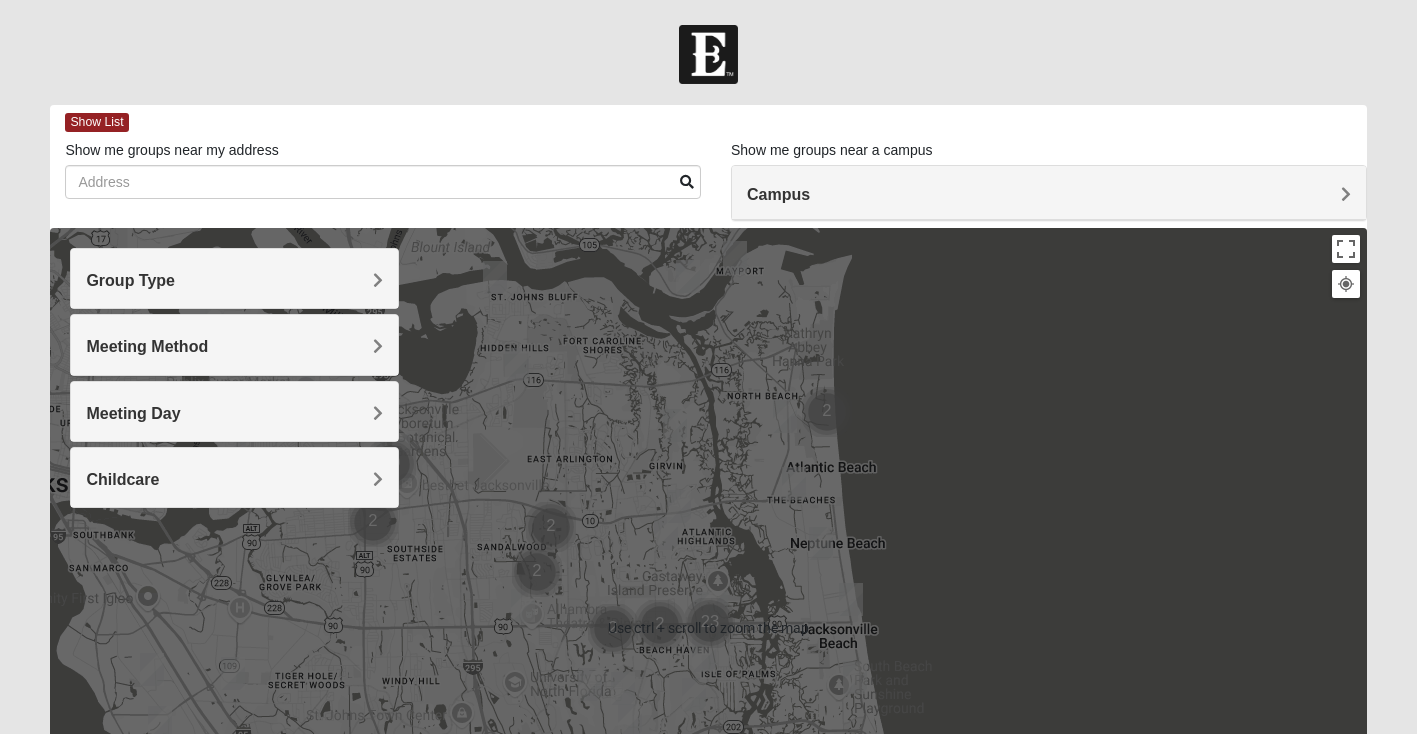 click on "Group Type" at bounding box center (234, 280) 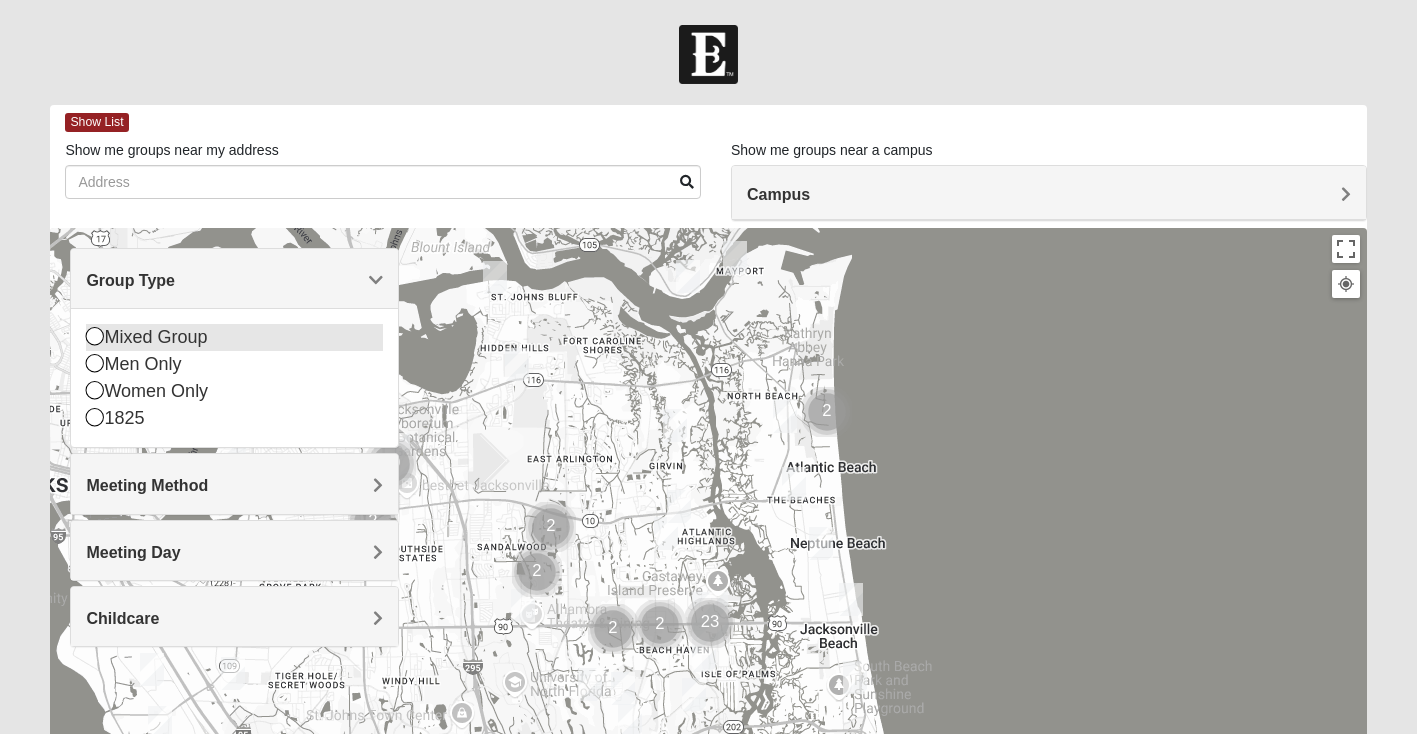 click on "Mixed Group" at bounding box center [234, 337] 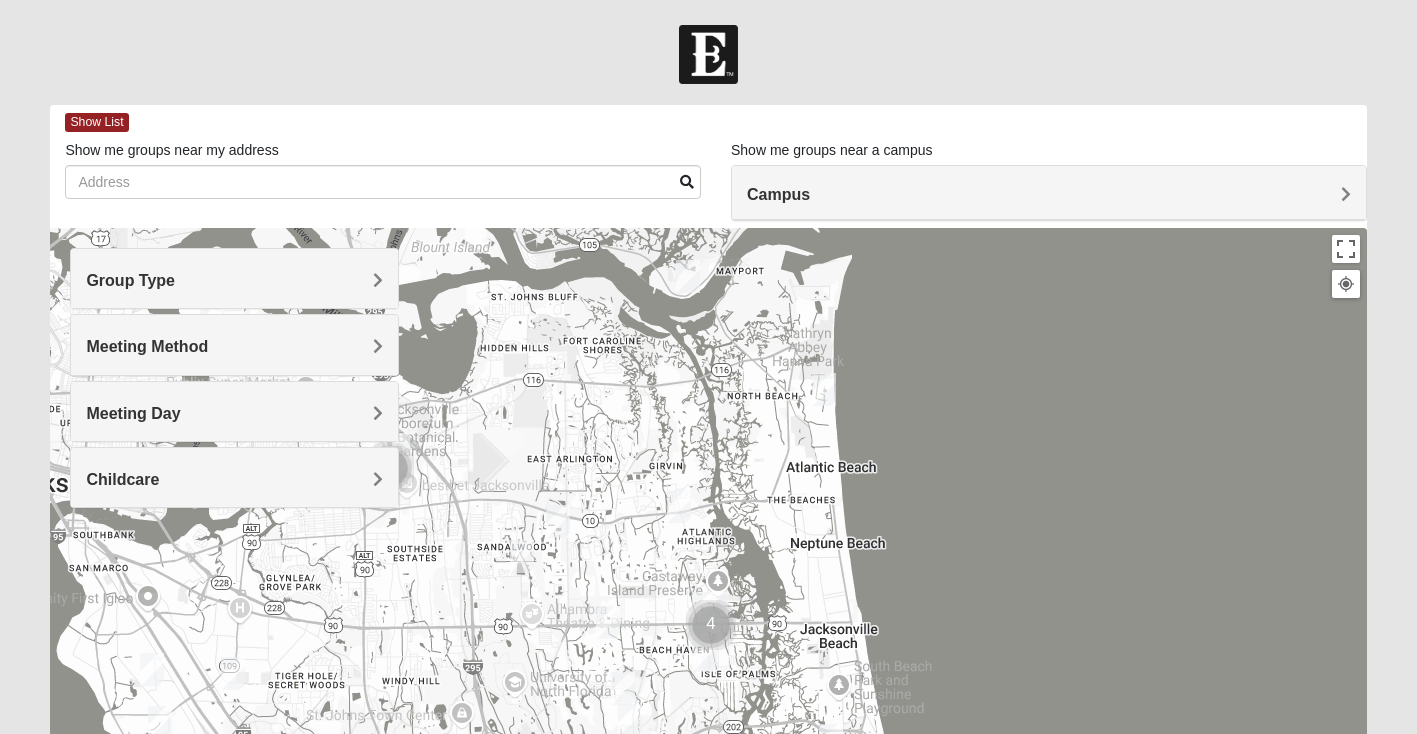 click on "Meeting Method" at bounding box center [147, 346] 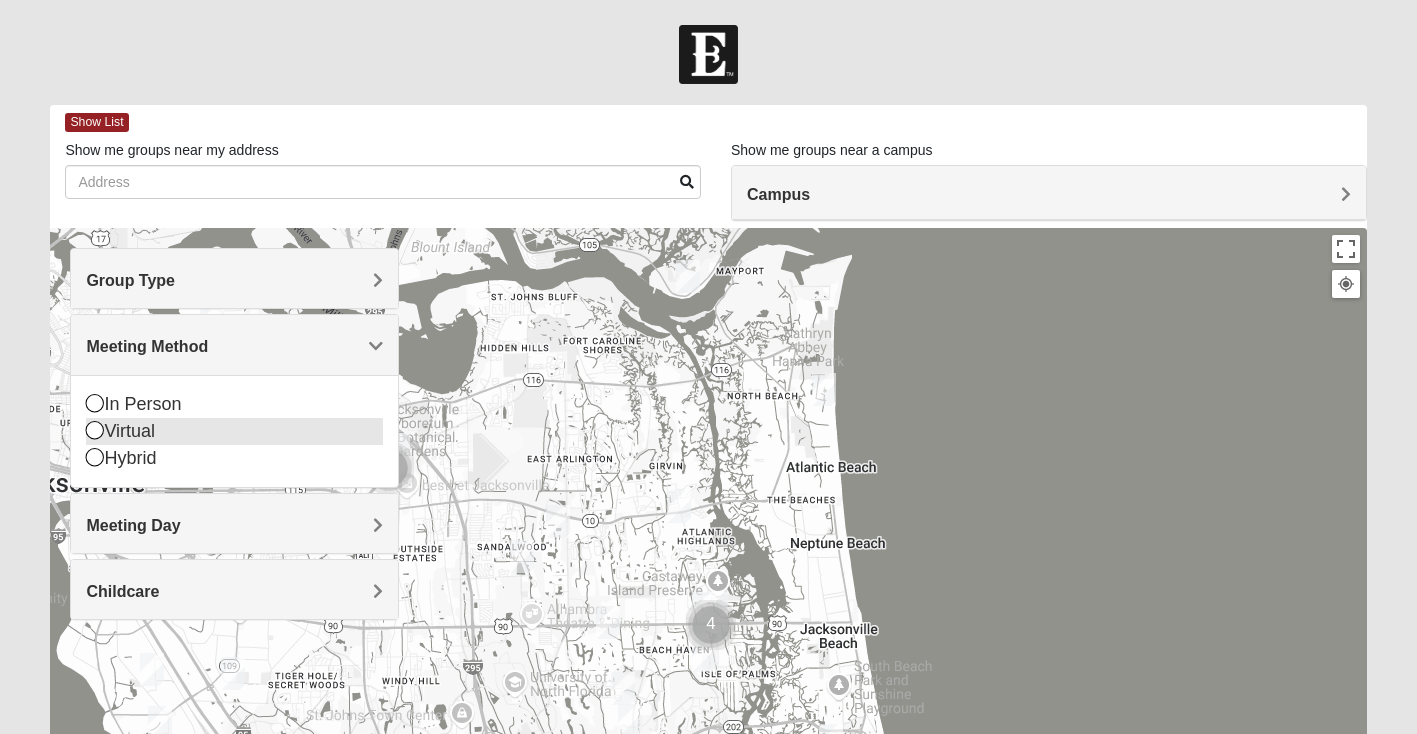 click at bounding box center (95, 430) 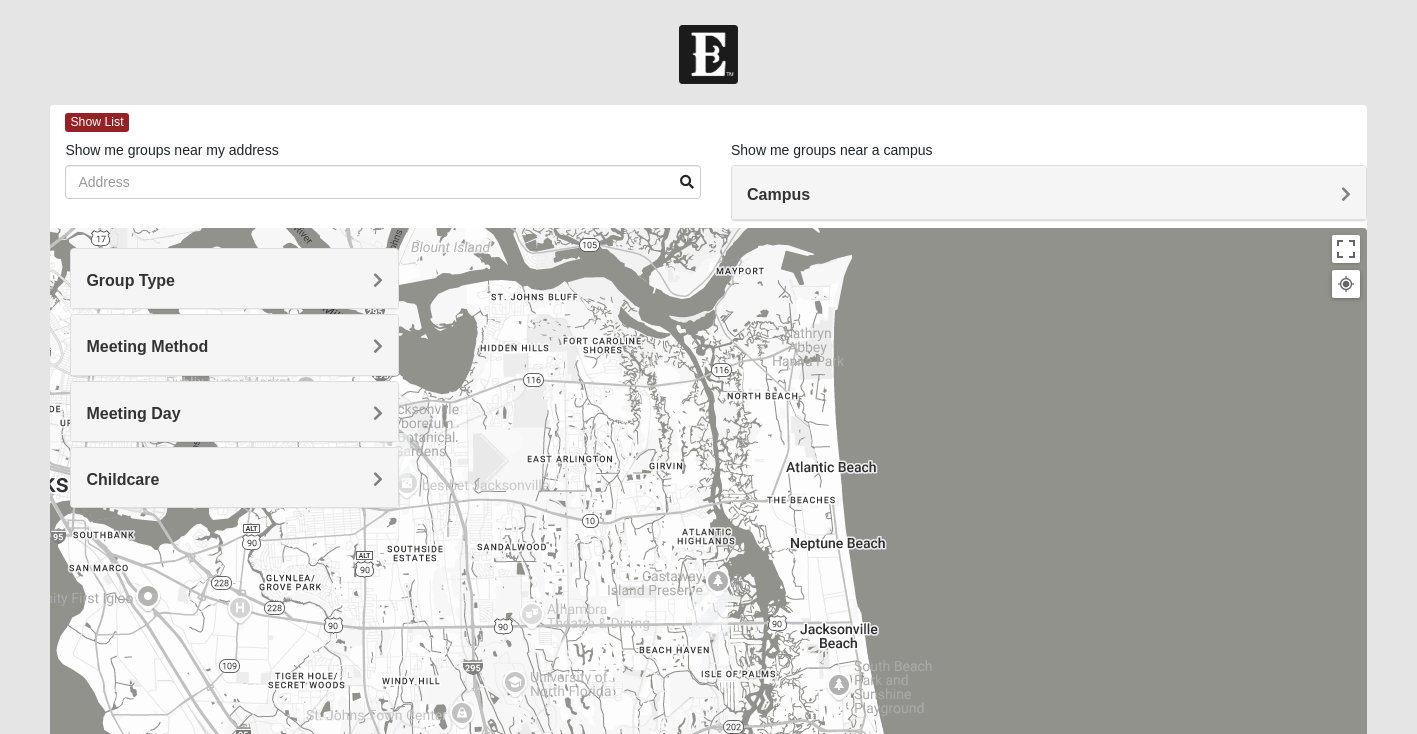 click on "Meeting Day" at bounding box center [234, 413] 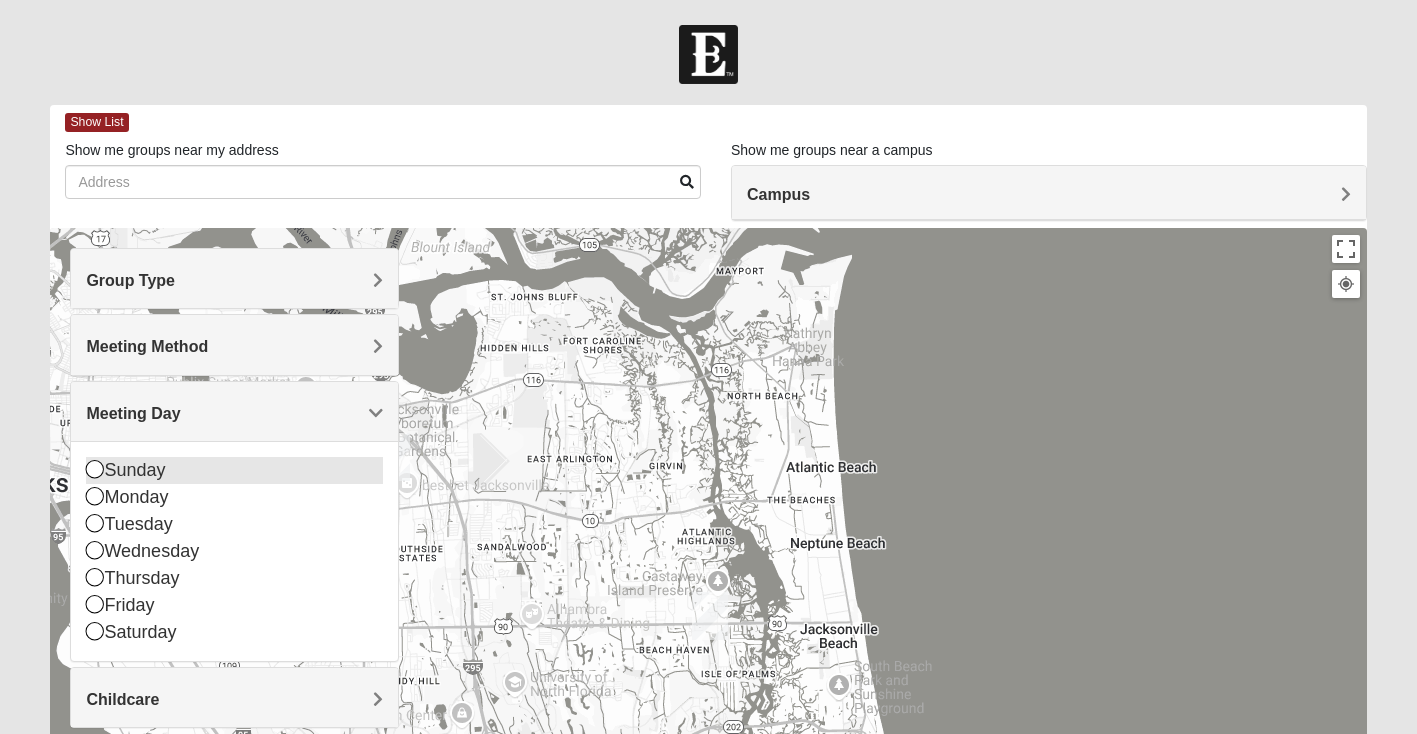 scroll, scrollTop: 300, scrollLeft: 0, axis: vertical 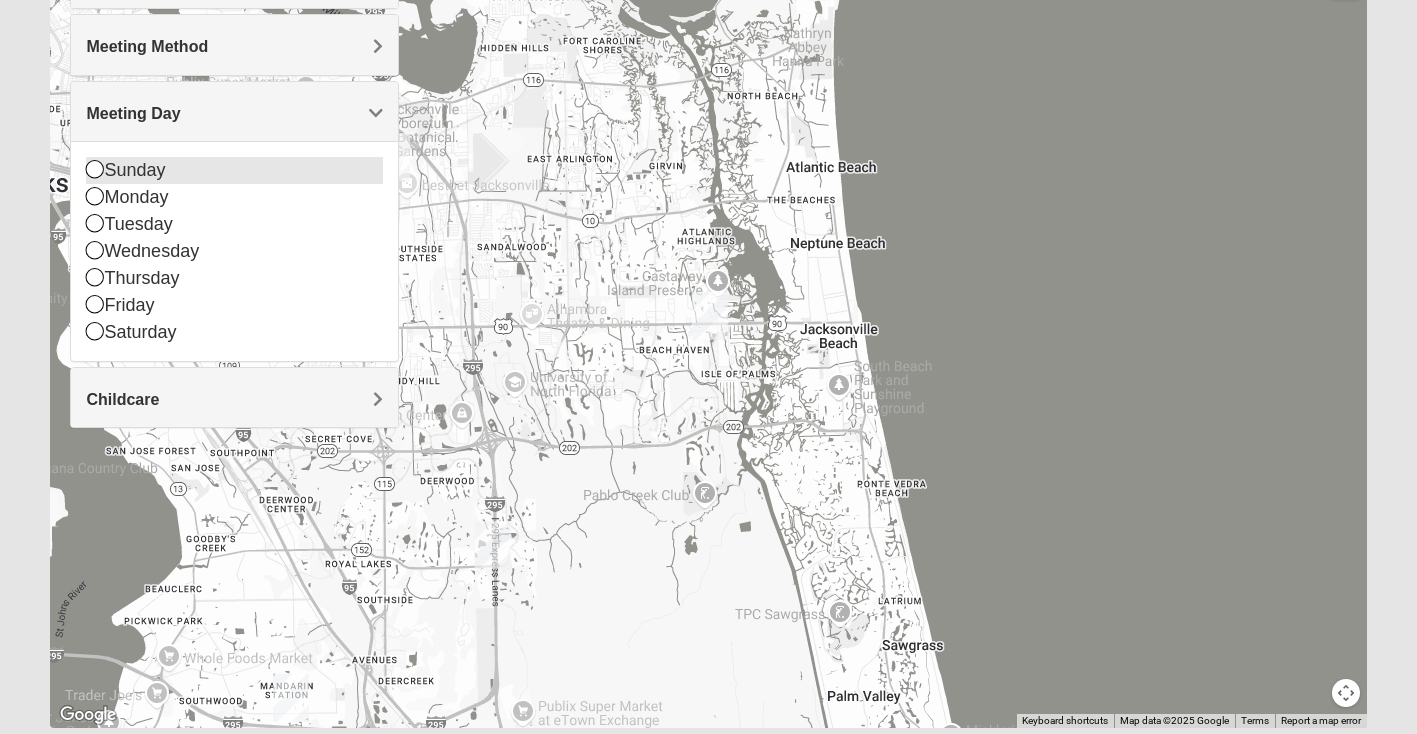 click at bounding box center [95, 169] 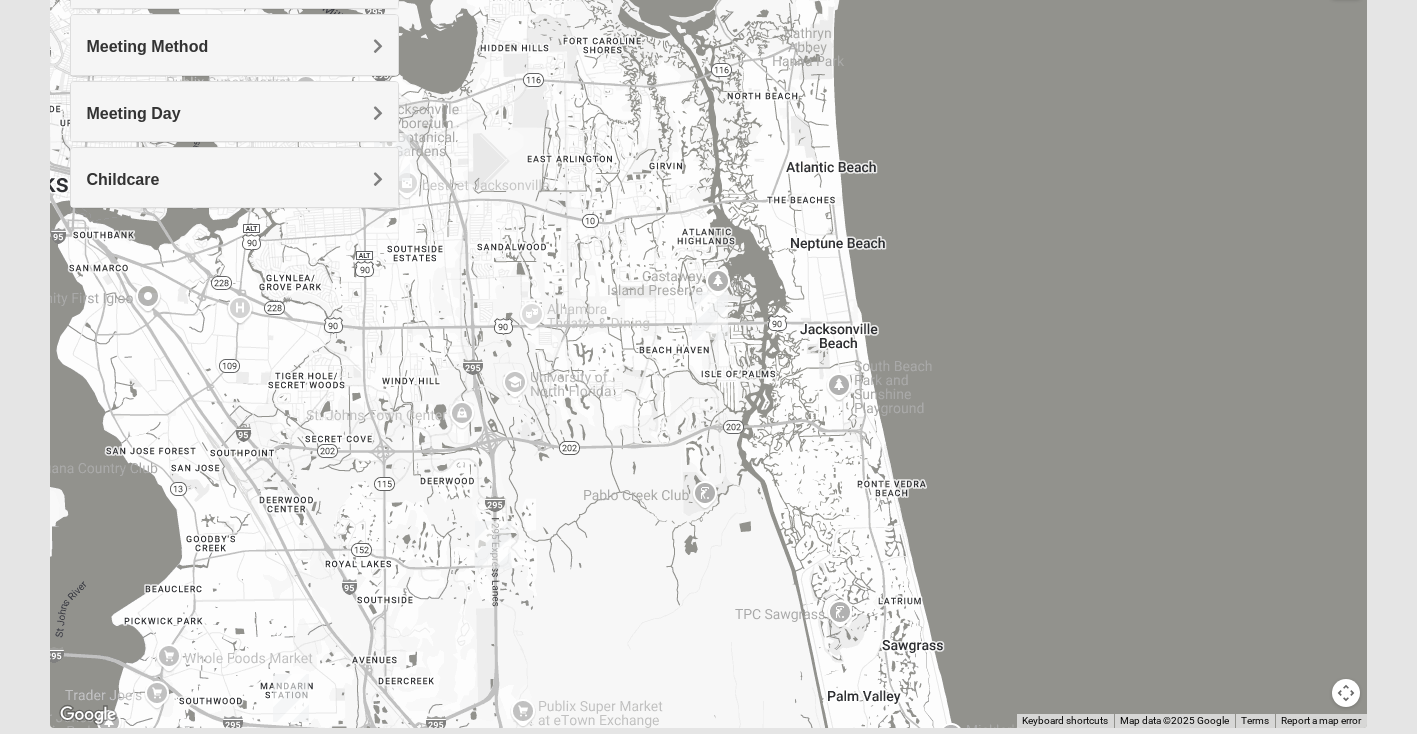 click on "Meeting Day" at bounding box center [234, 111] 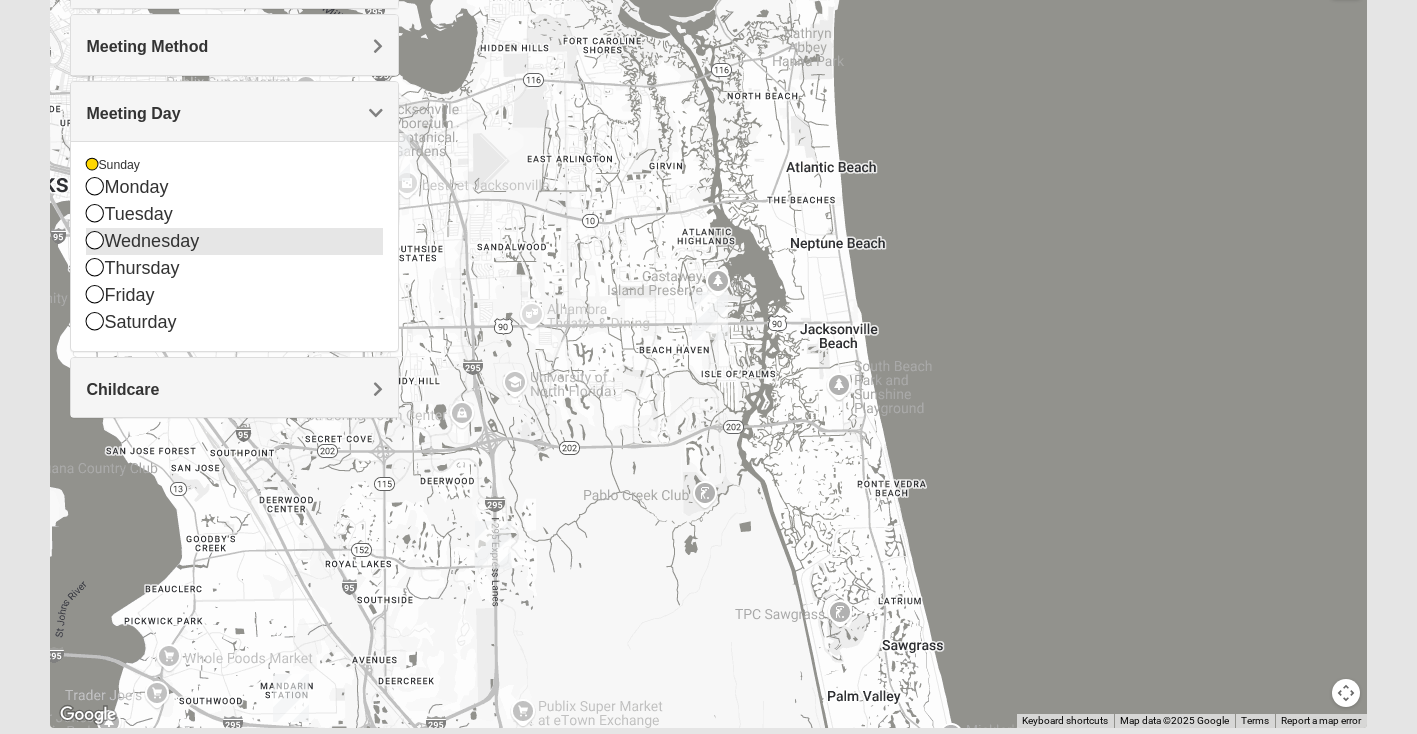 click at bounding box center (95, 240) 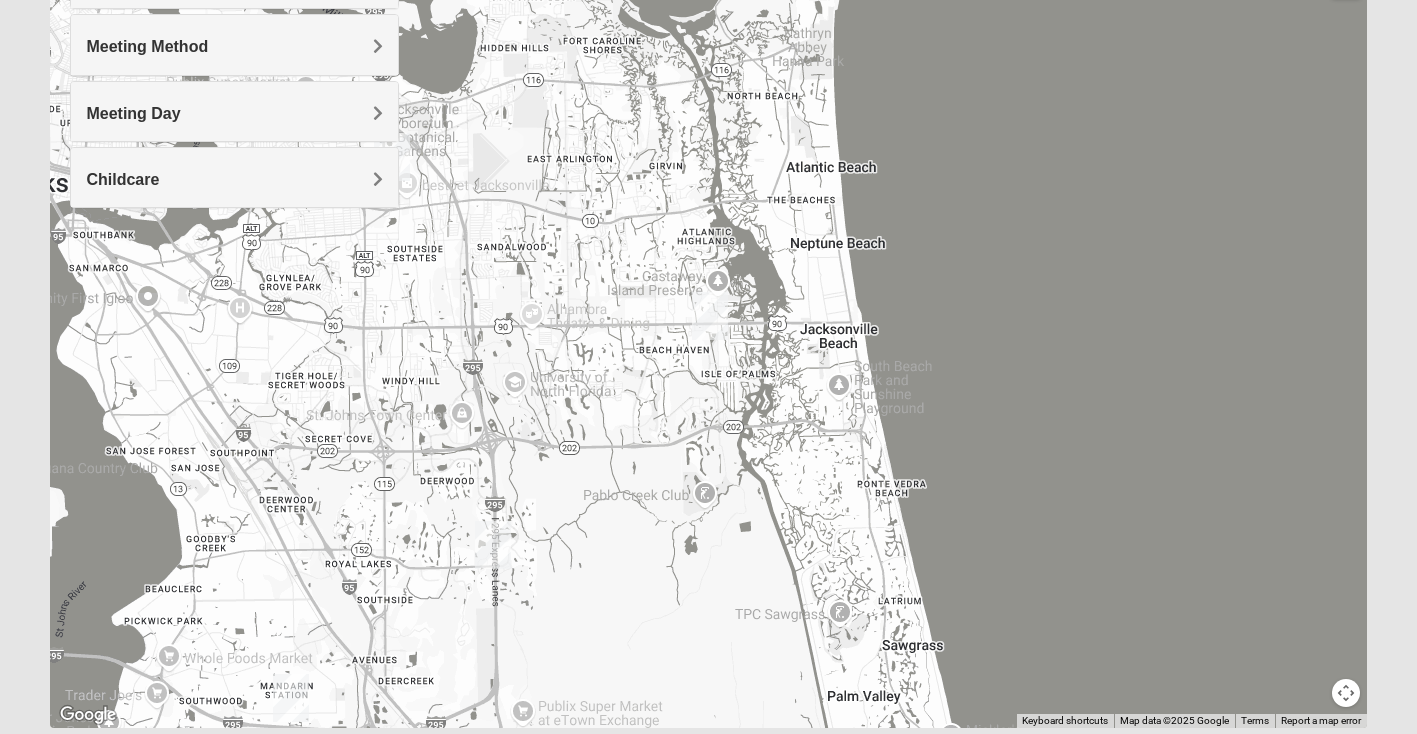 click on "Meeting Day" at bounding box center (133, 113) 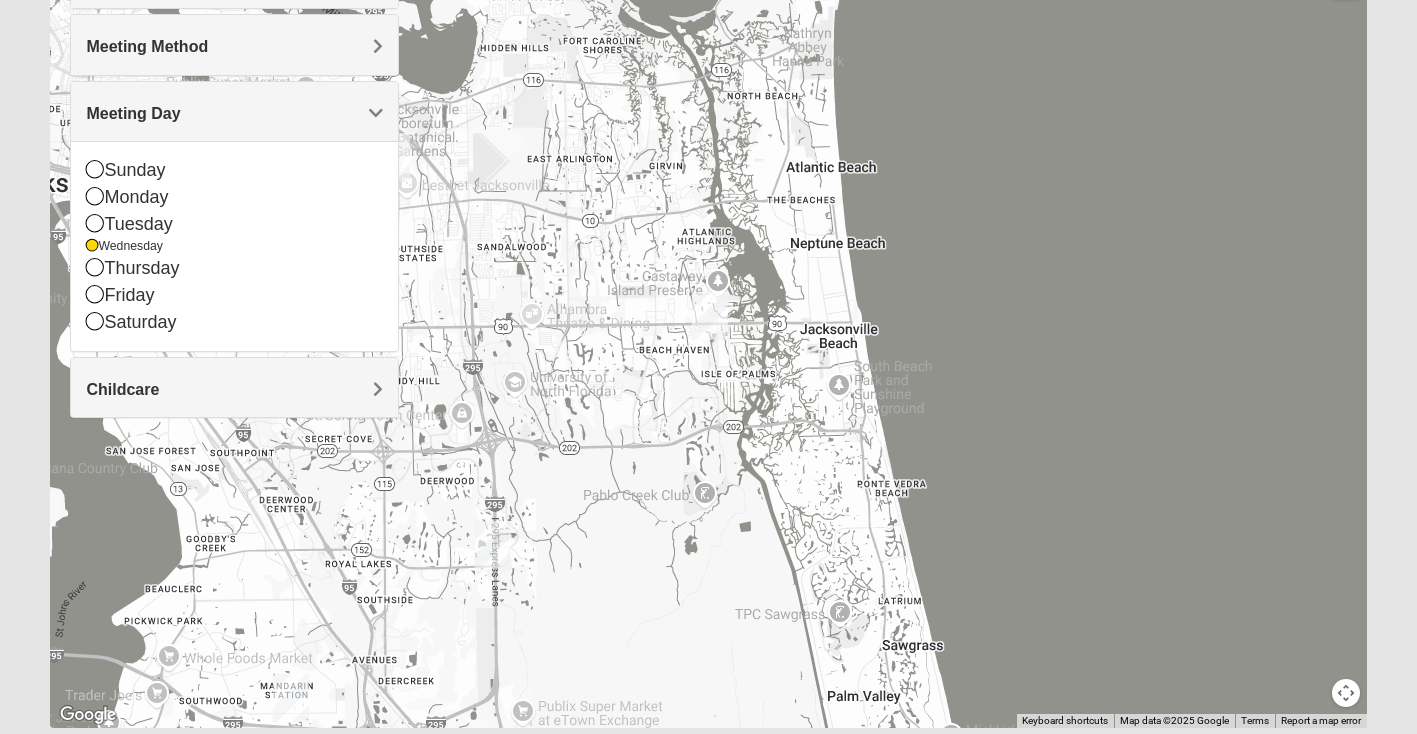 click on "Childcare" at bounding box center (122, 389) 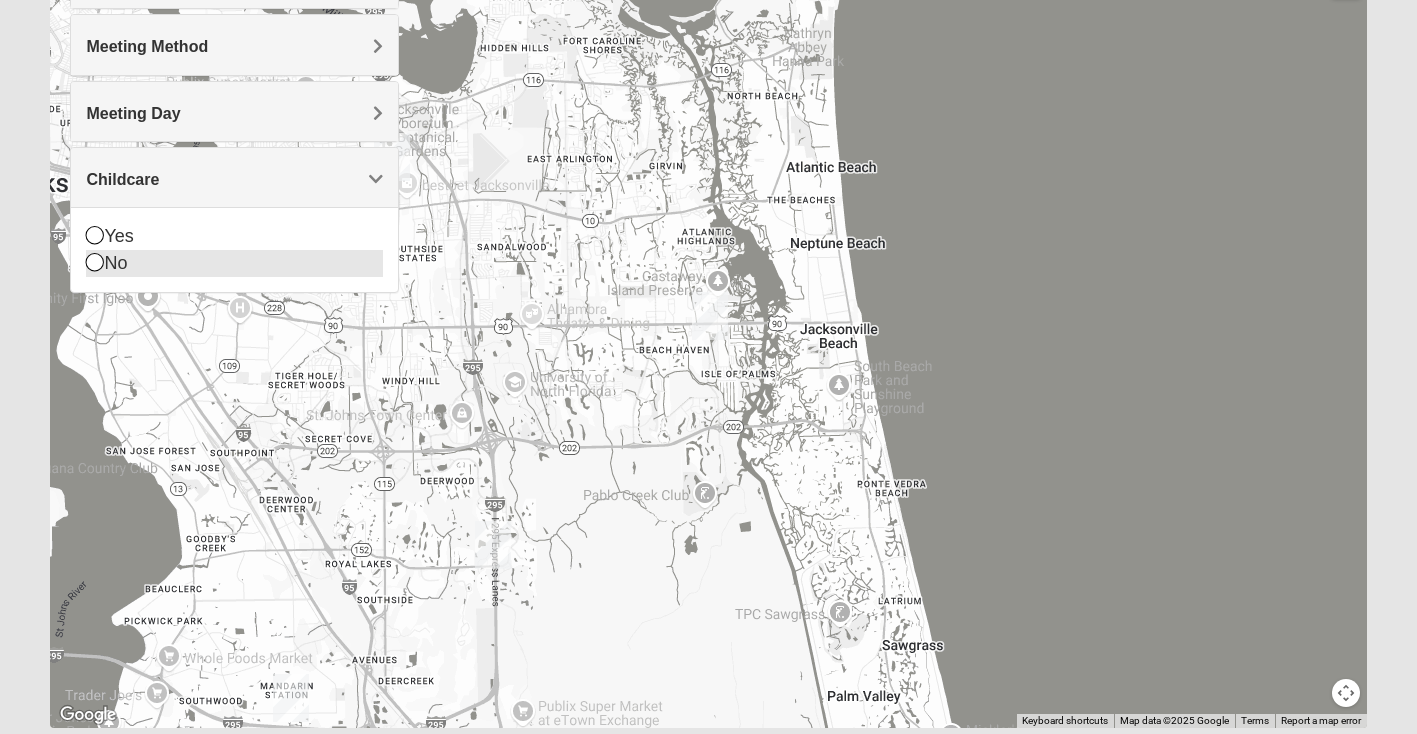 click at bounding box center [95, 262] 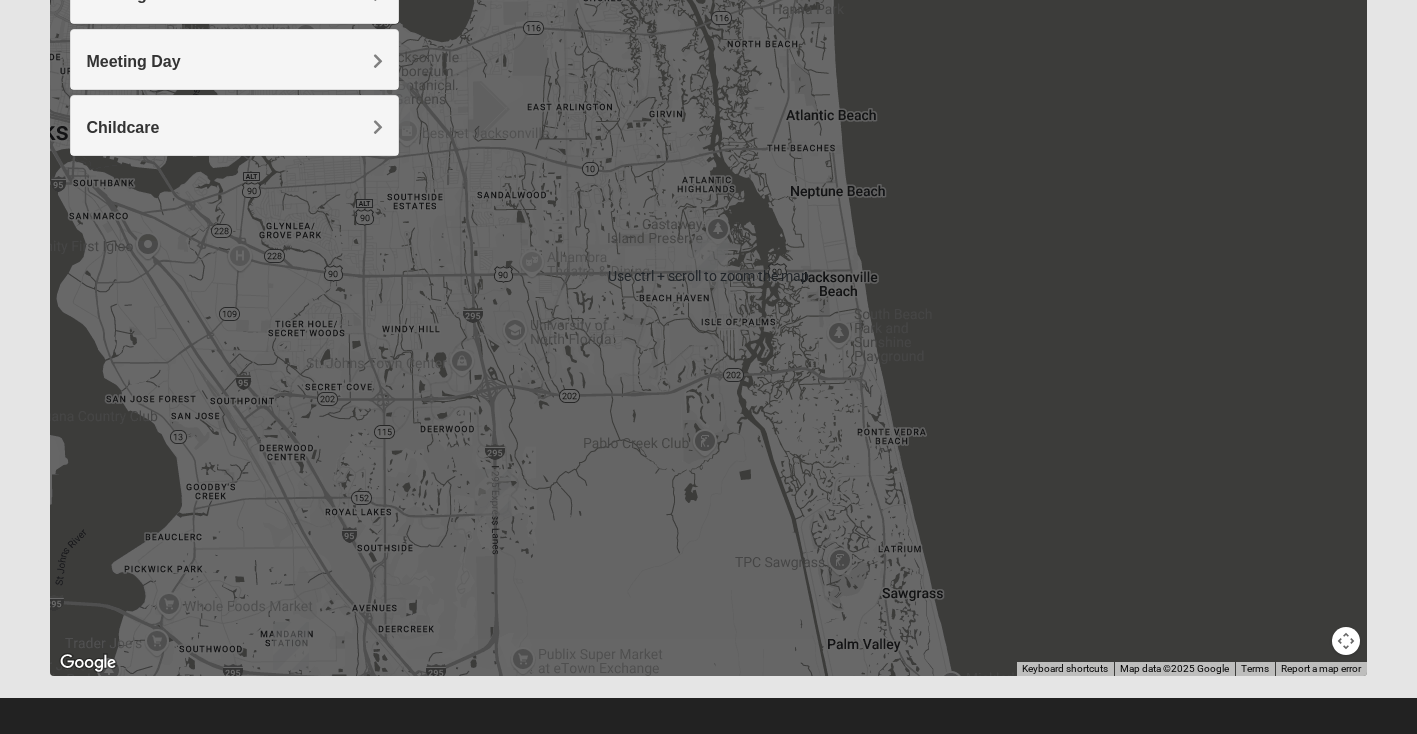 scroll, scrollTop: 367, scrollLeft: 0, axis: vertical 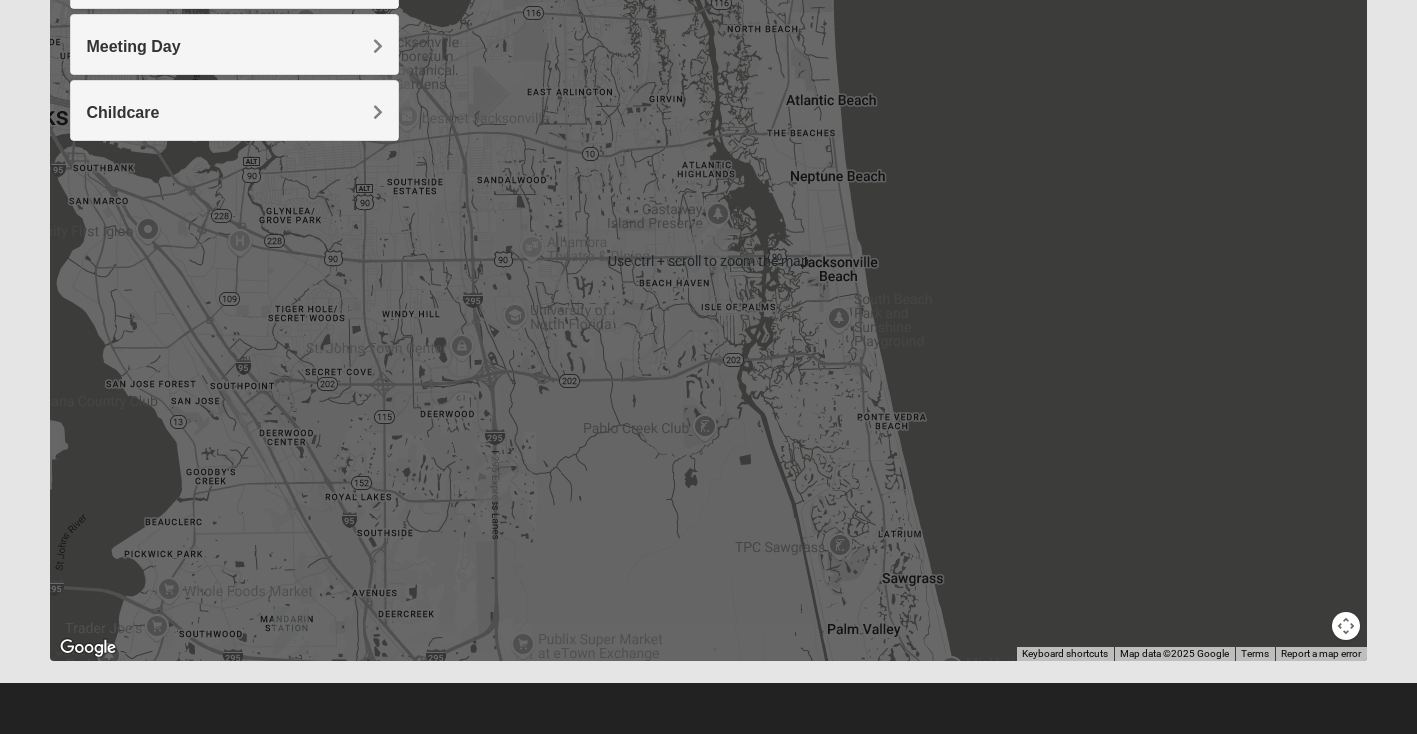 click at bounding box center (708, 261) 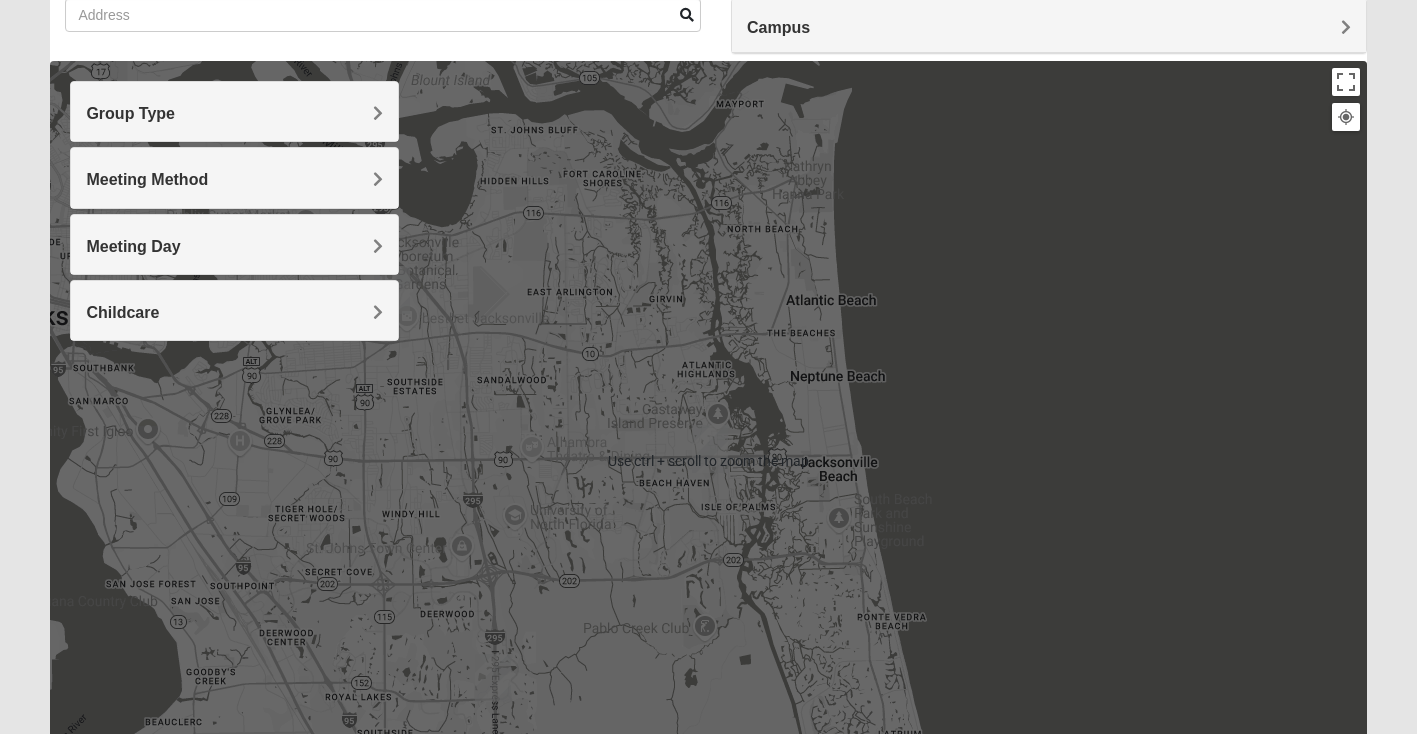 scroll, scrollTop: 0, scrollLeft: 0, axis: both 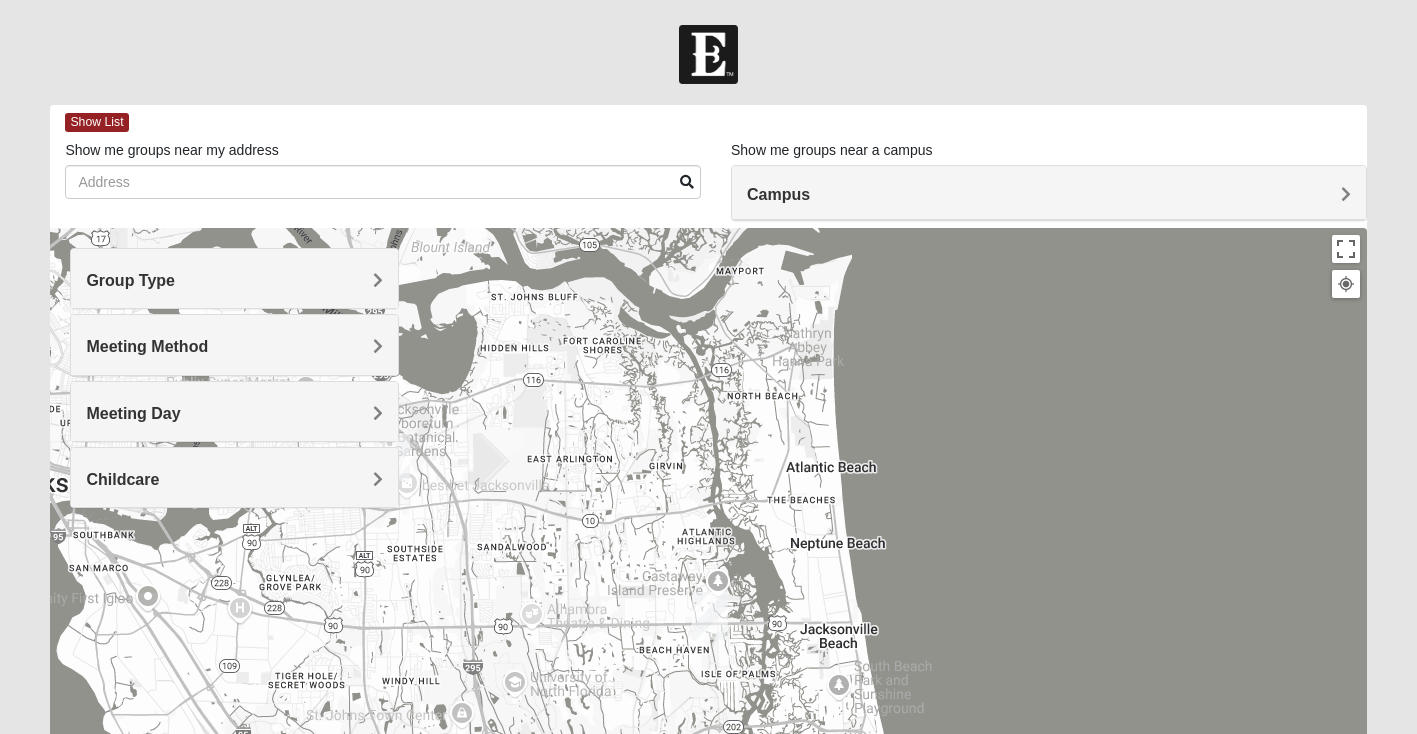 click on "Campus" at bounding box center (1049, 194) 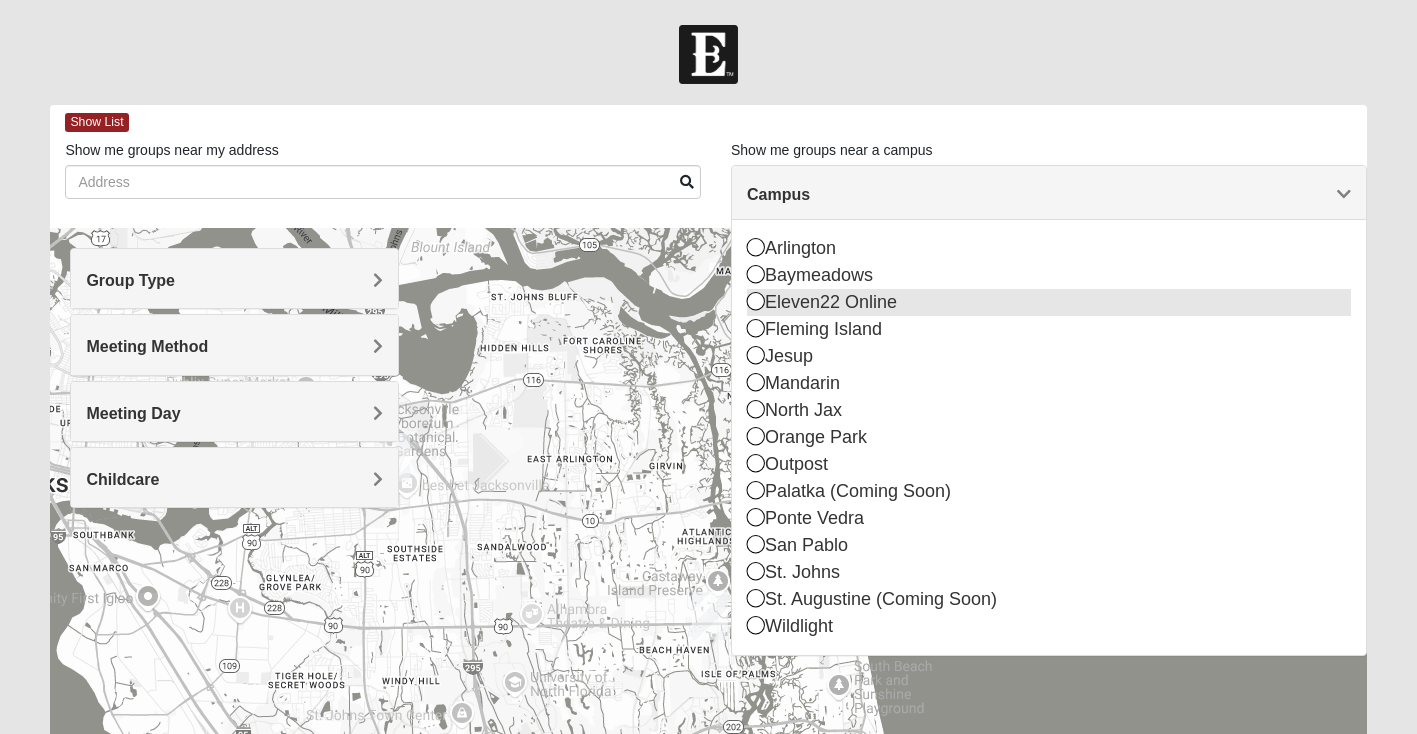 click on "Eleven22 Online" at bounding box center (1049, 302) 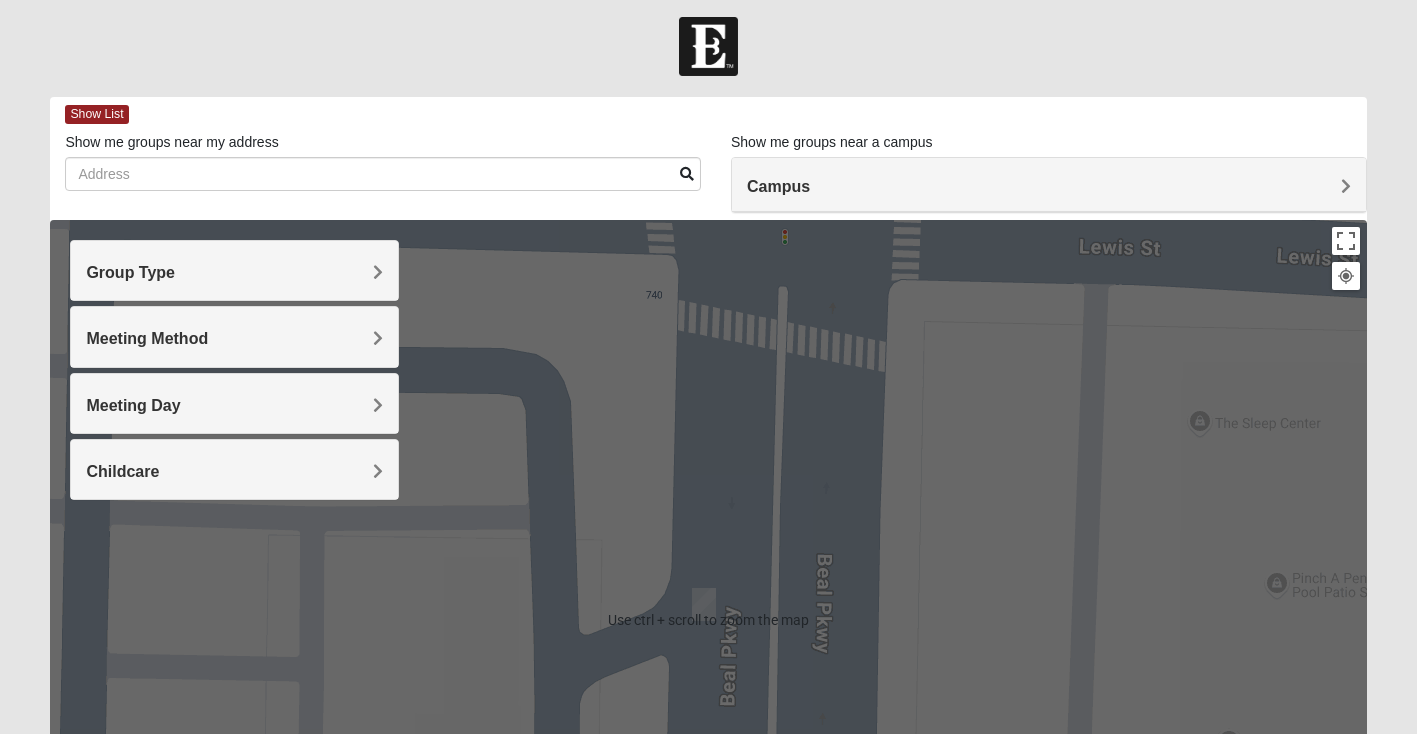 scroll, scrollTop: 0, scrollLeft: 0, axis: both 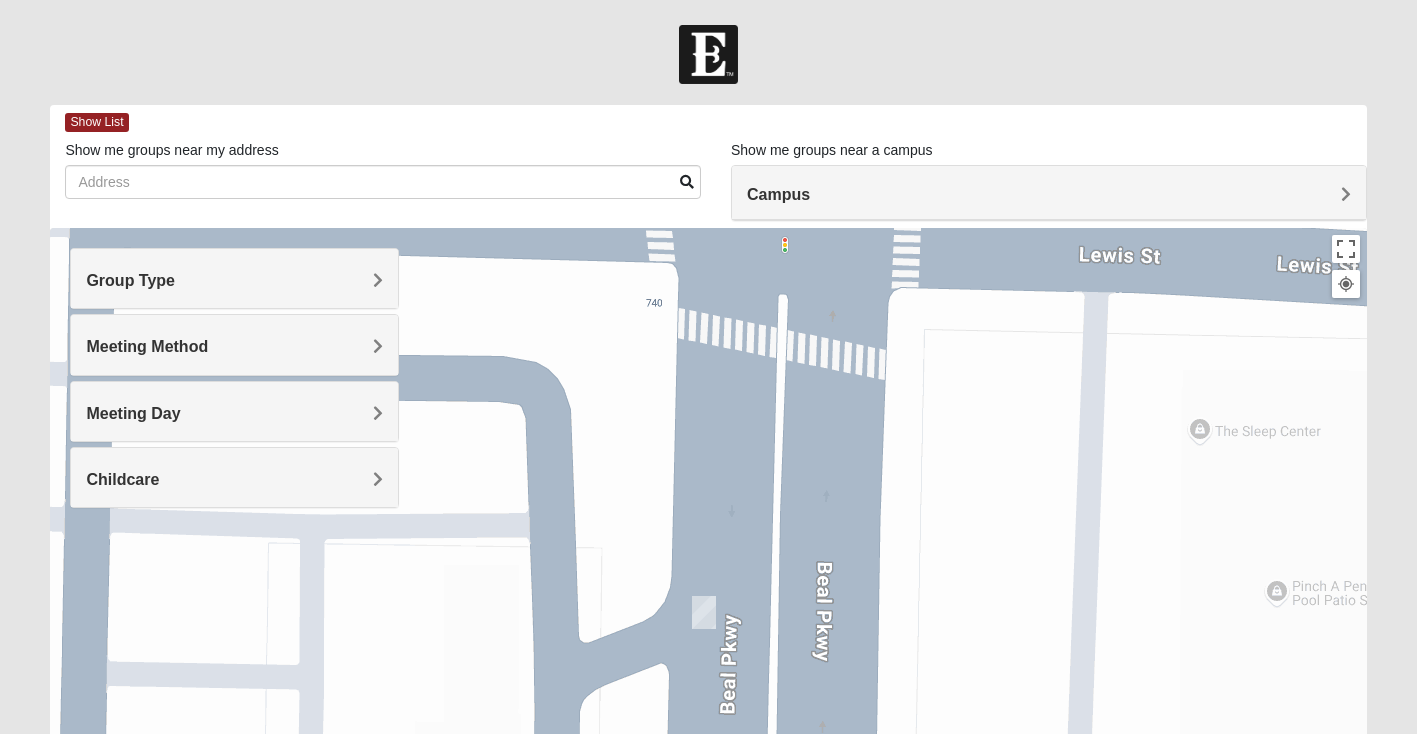 click on "Campus" at bounding box center [1049, 194] 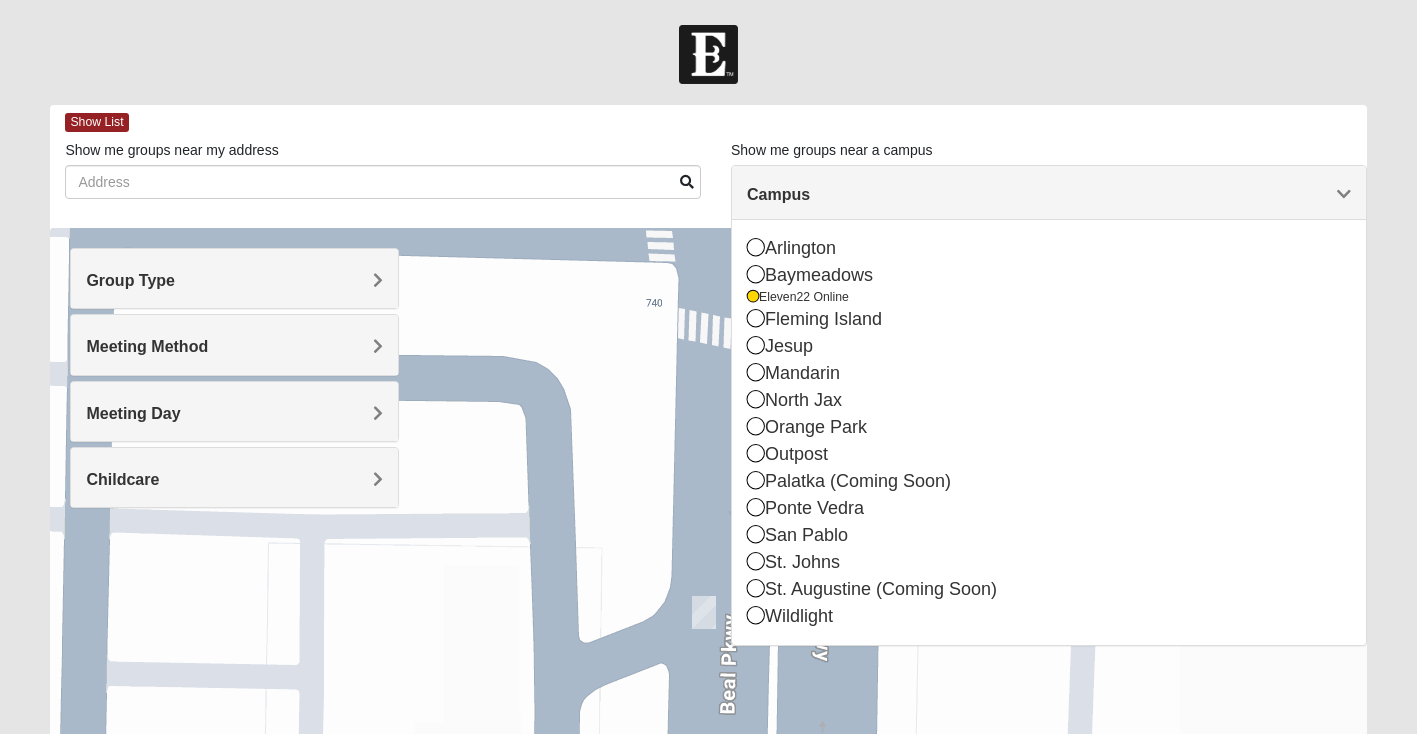 drag, startPoint x: 797, startPoint y: 104, endPoint x: 794, endPoint y: 114, distance: 10.440307 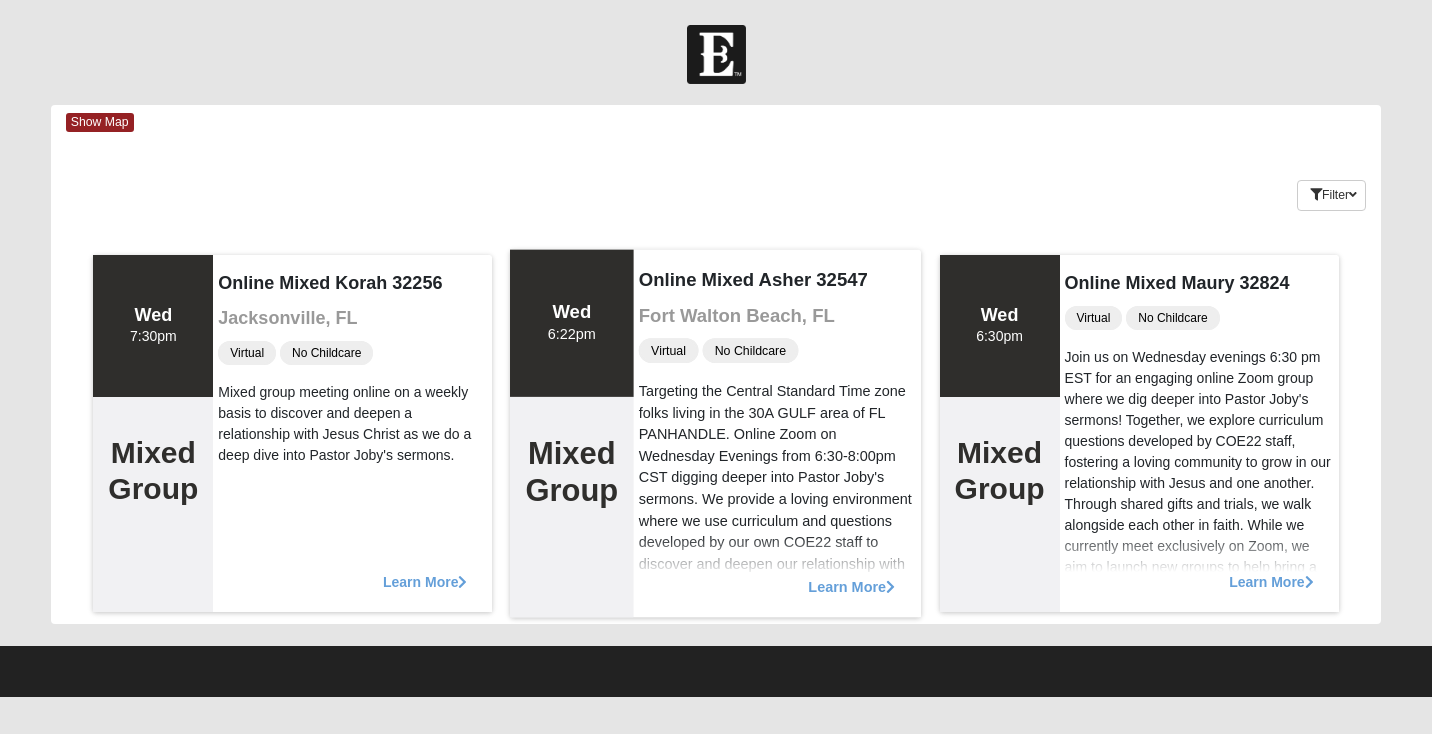 click on "Learn More" at bounding box center [852, 576] 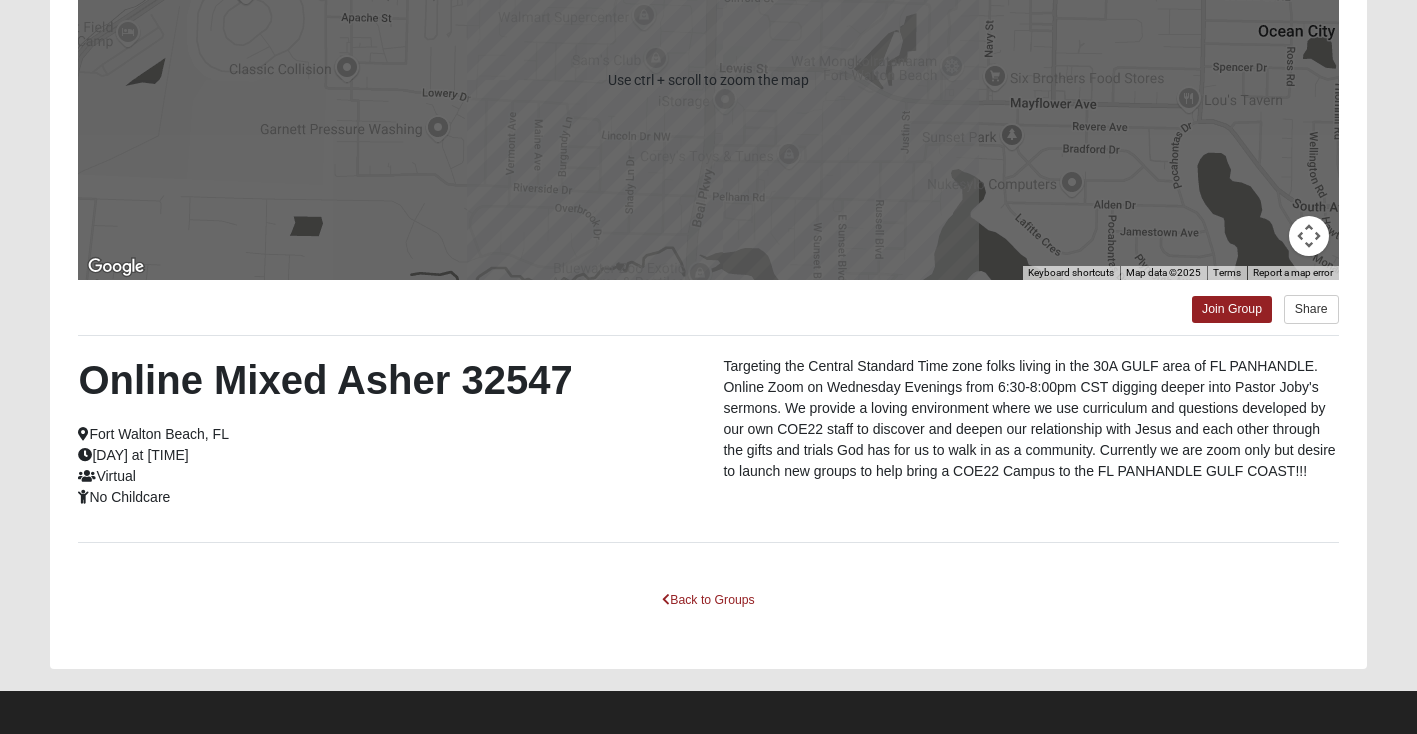 scroll, scrollTop: 347, scrollLeft: 0, axis: vertical 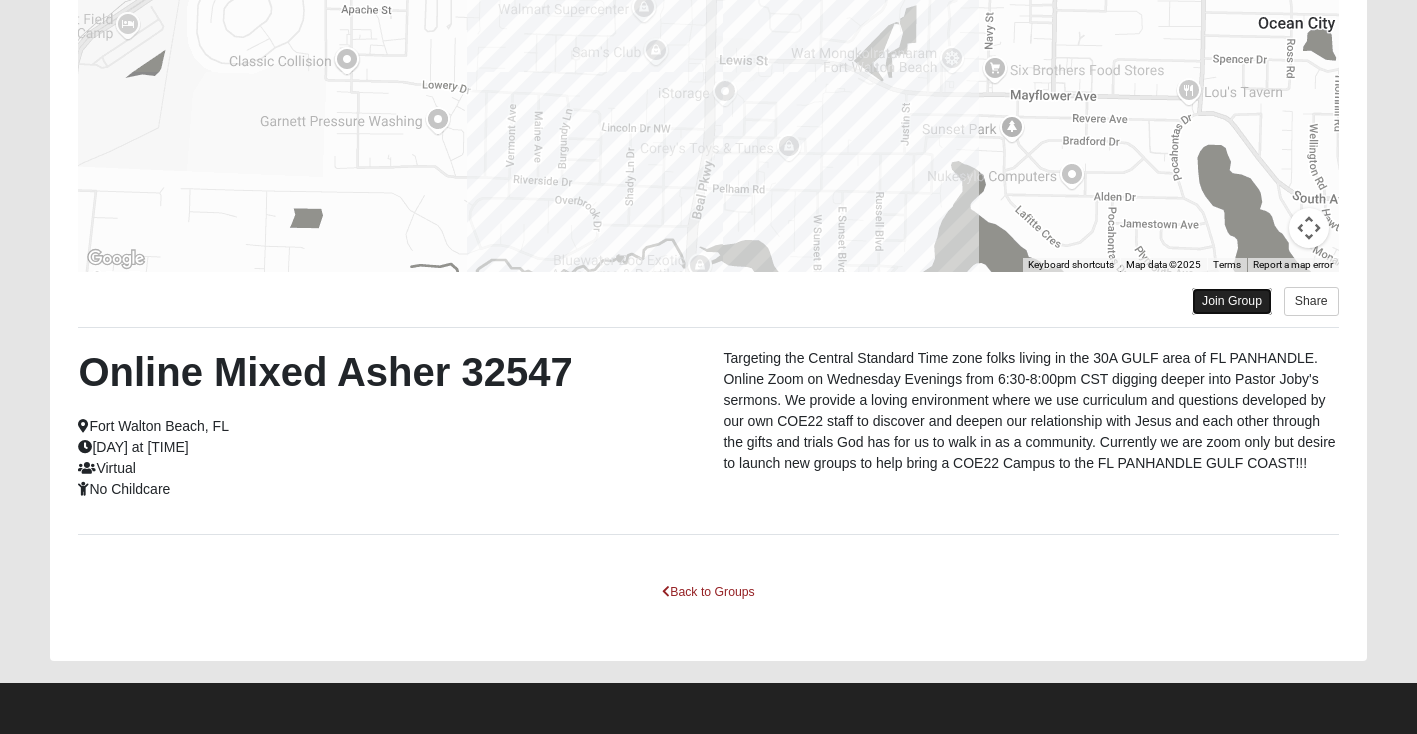 click on "Join Group" at bounding box center (1232, 301) 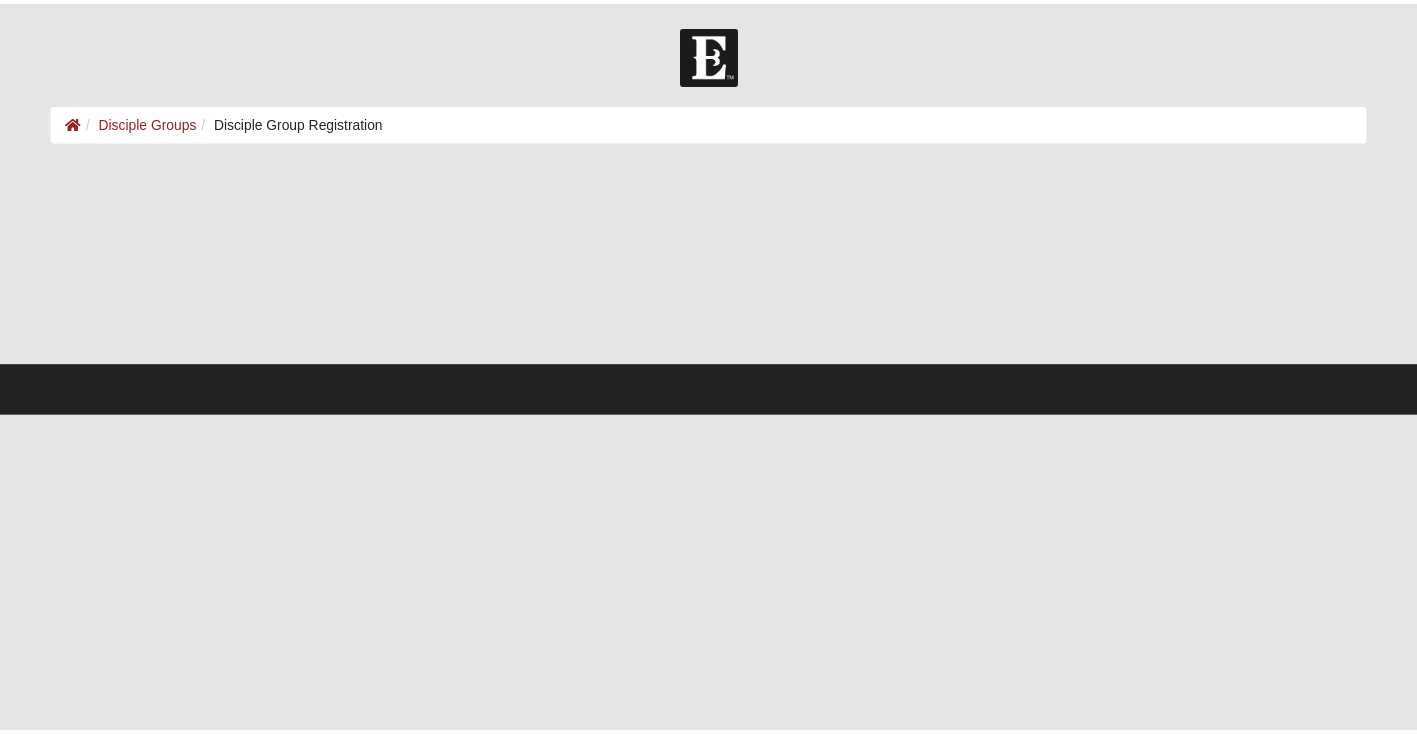 scroll, scrollTop: 0, scrollLeft: 0, axis: both 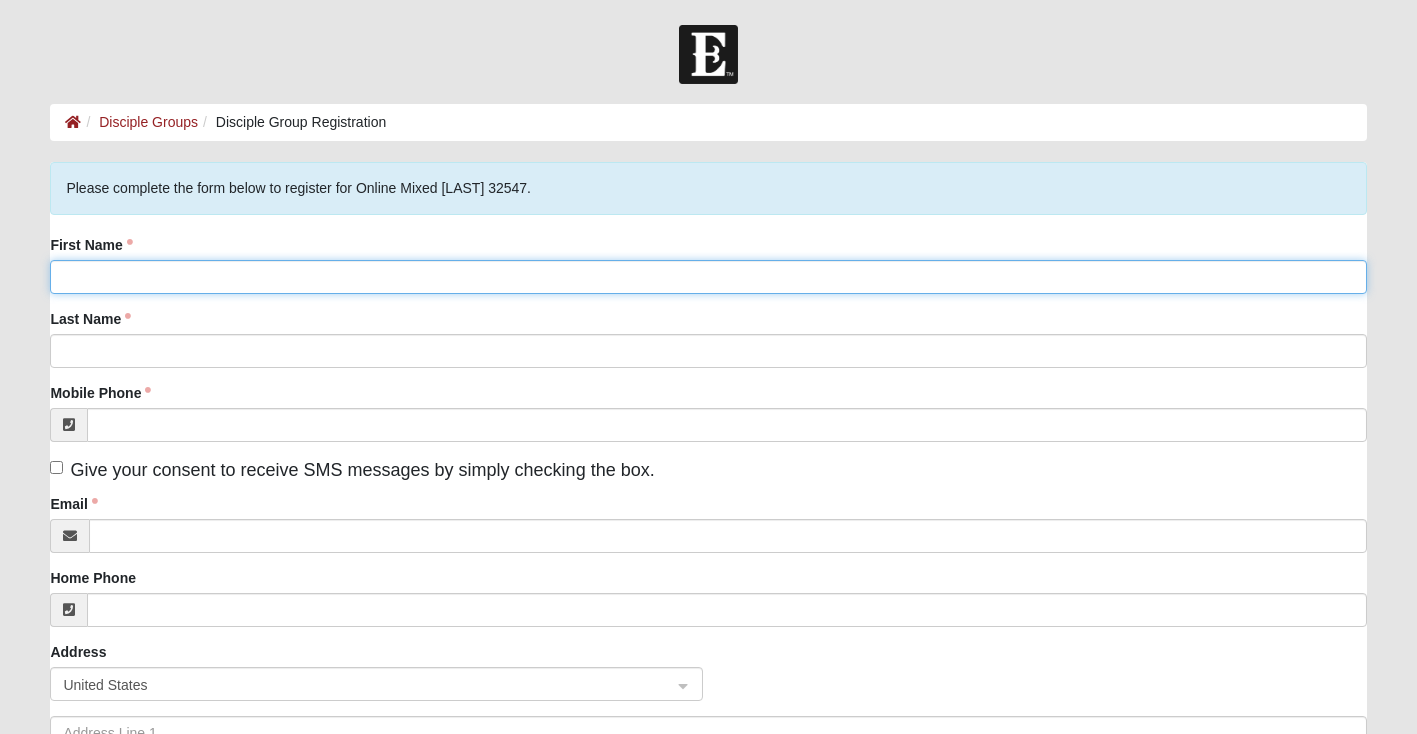 click on "First Name" 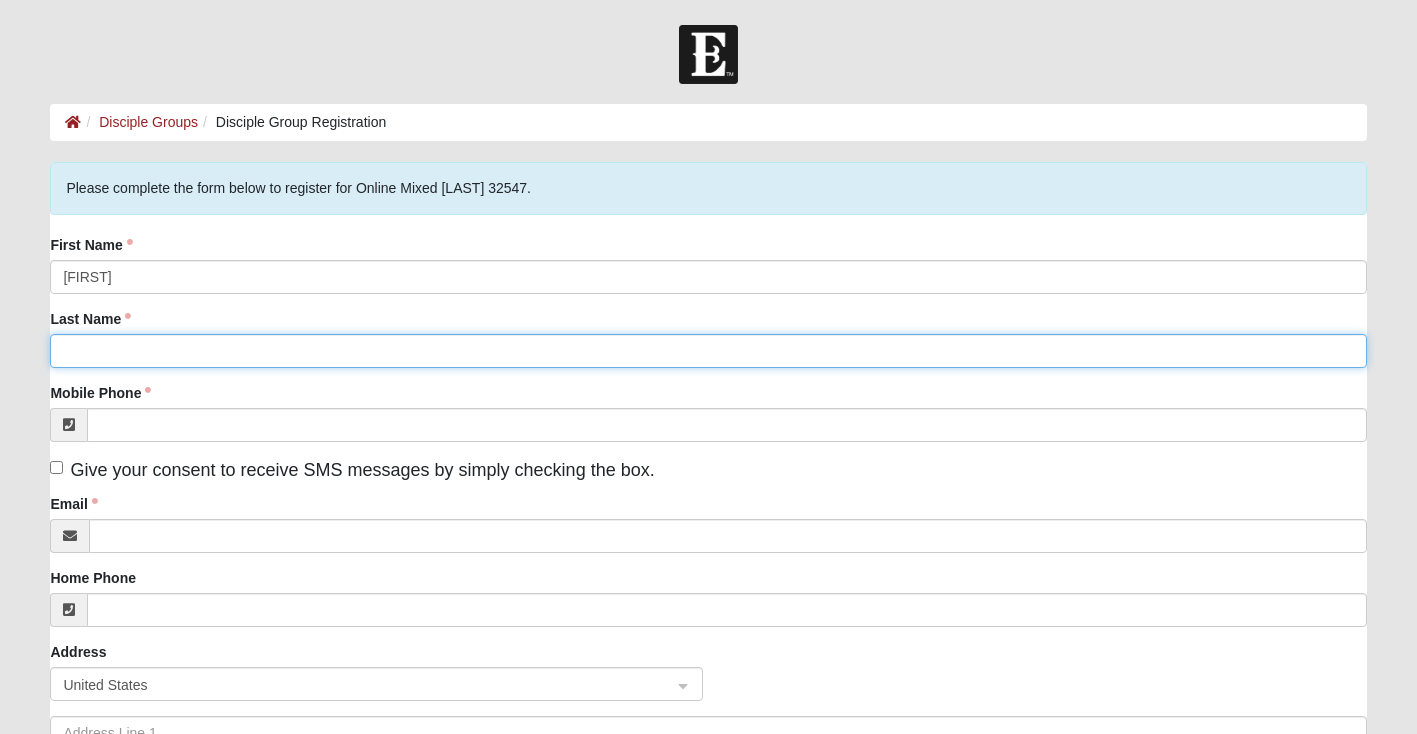 type on "Ferguson" 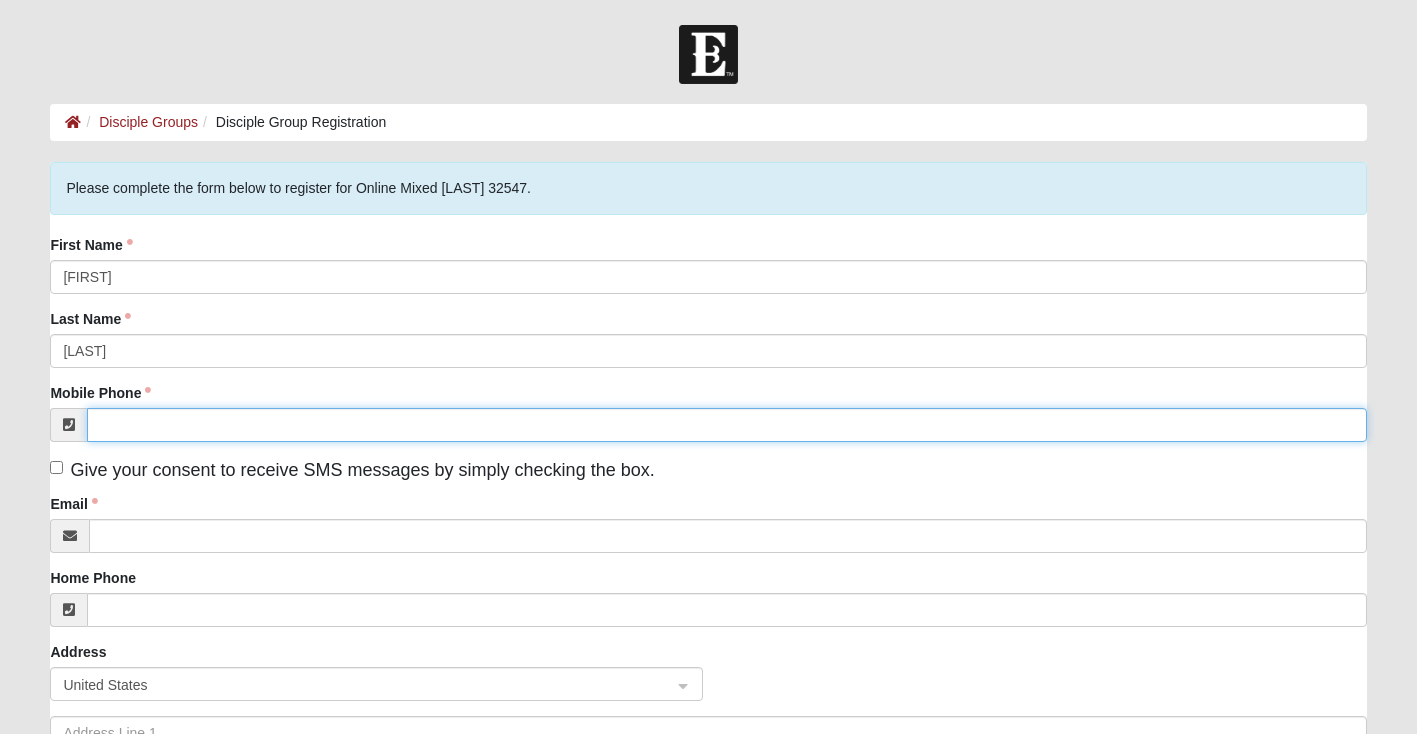 type on "(319) 217-9804" 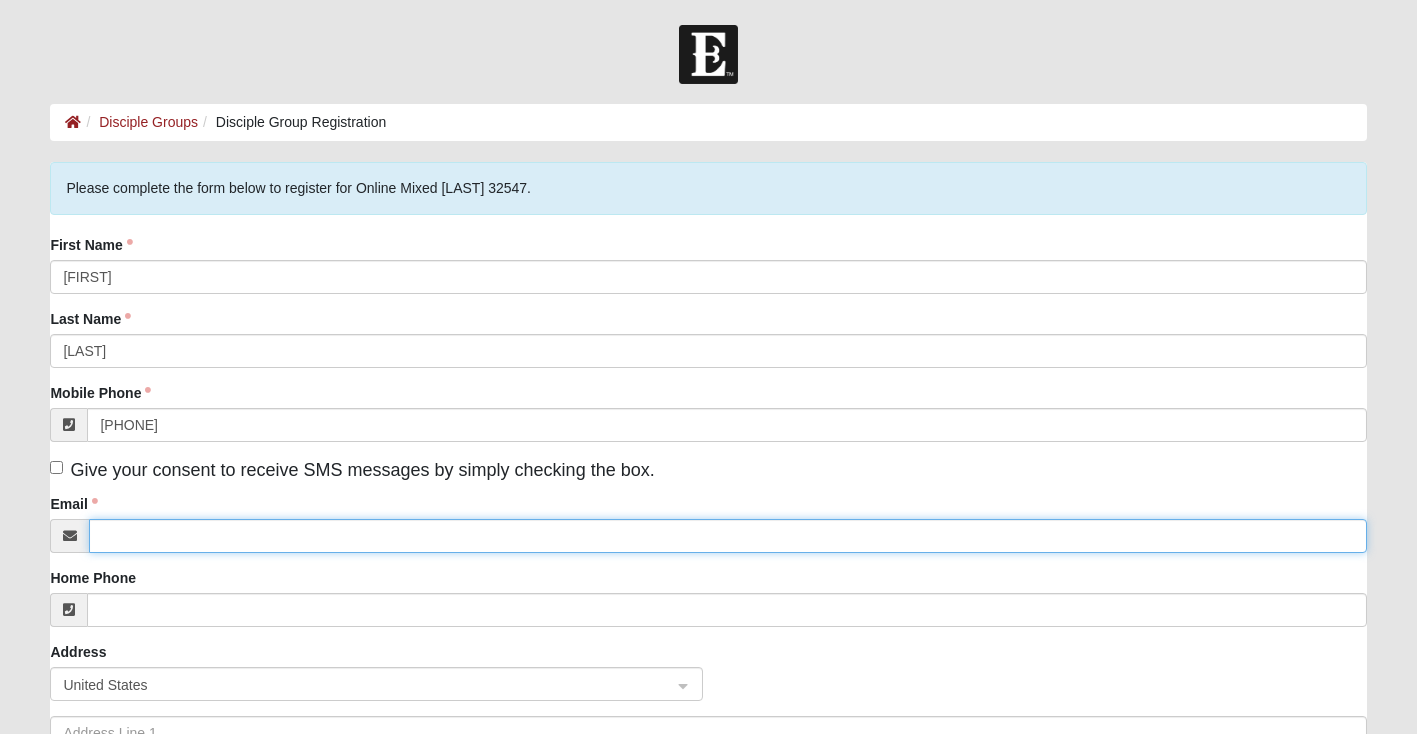 type on "reydenash93@yahoo.com" 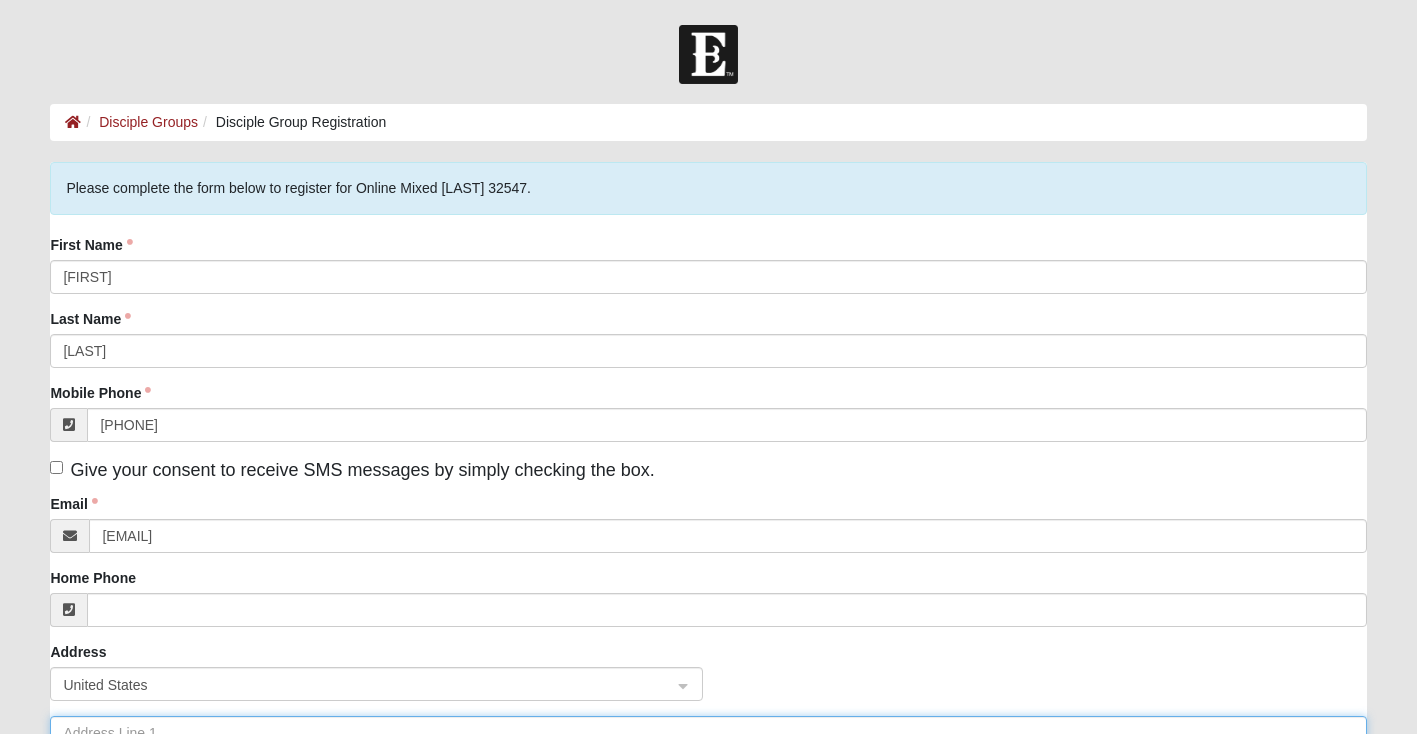 type on "1010 E Monroe St" 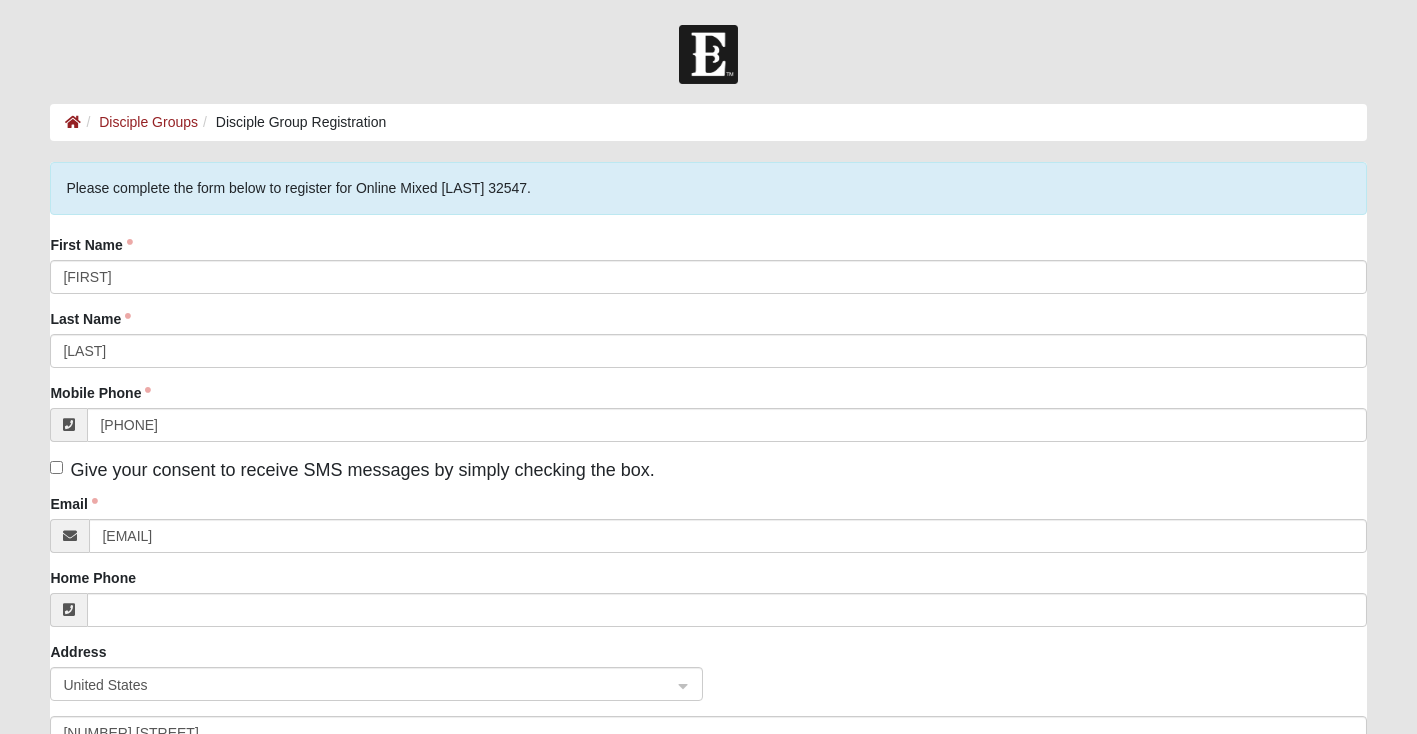 type on "Mt. Pleasant" 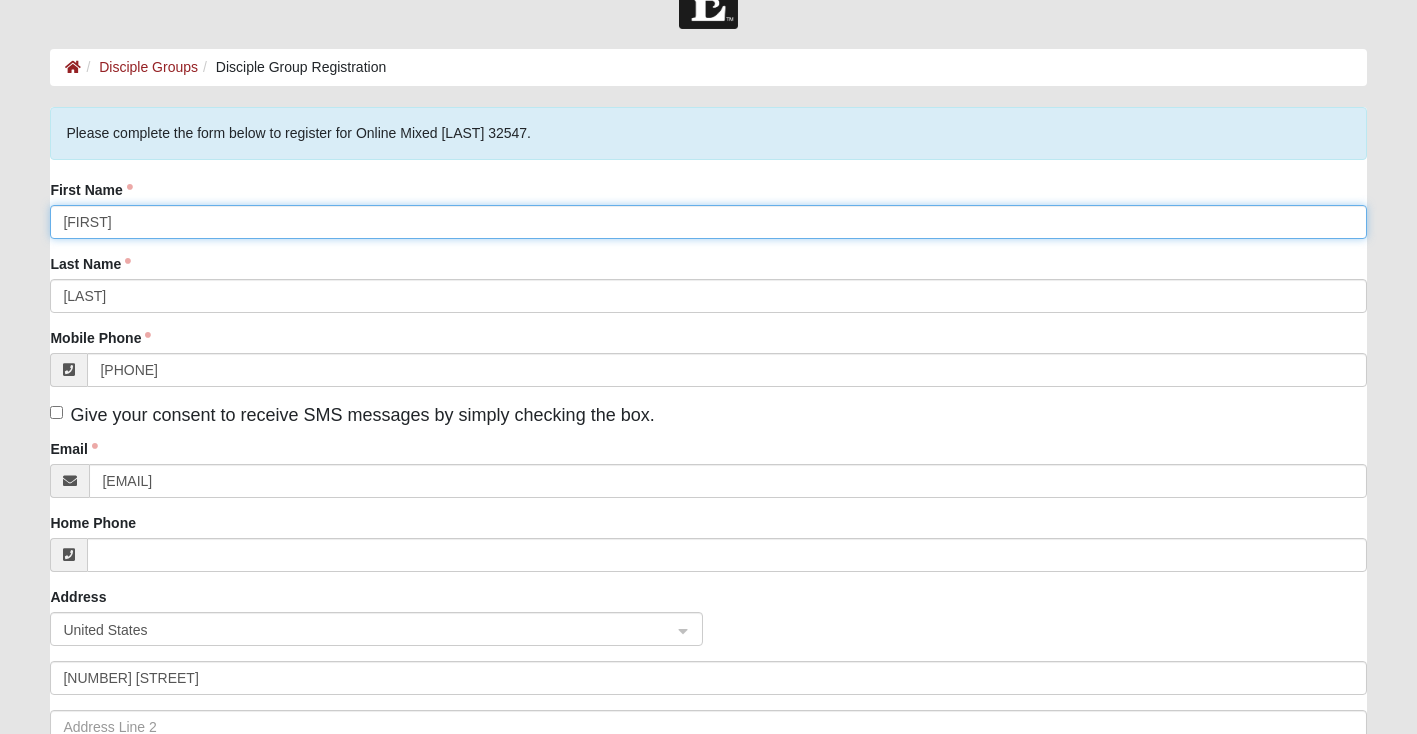 scroll, scrollTop: 100, scrollLeft: 0, axis: vertical 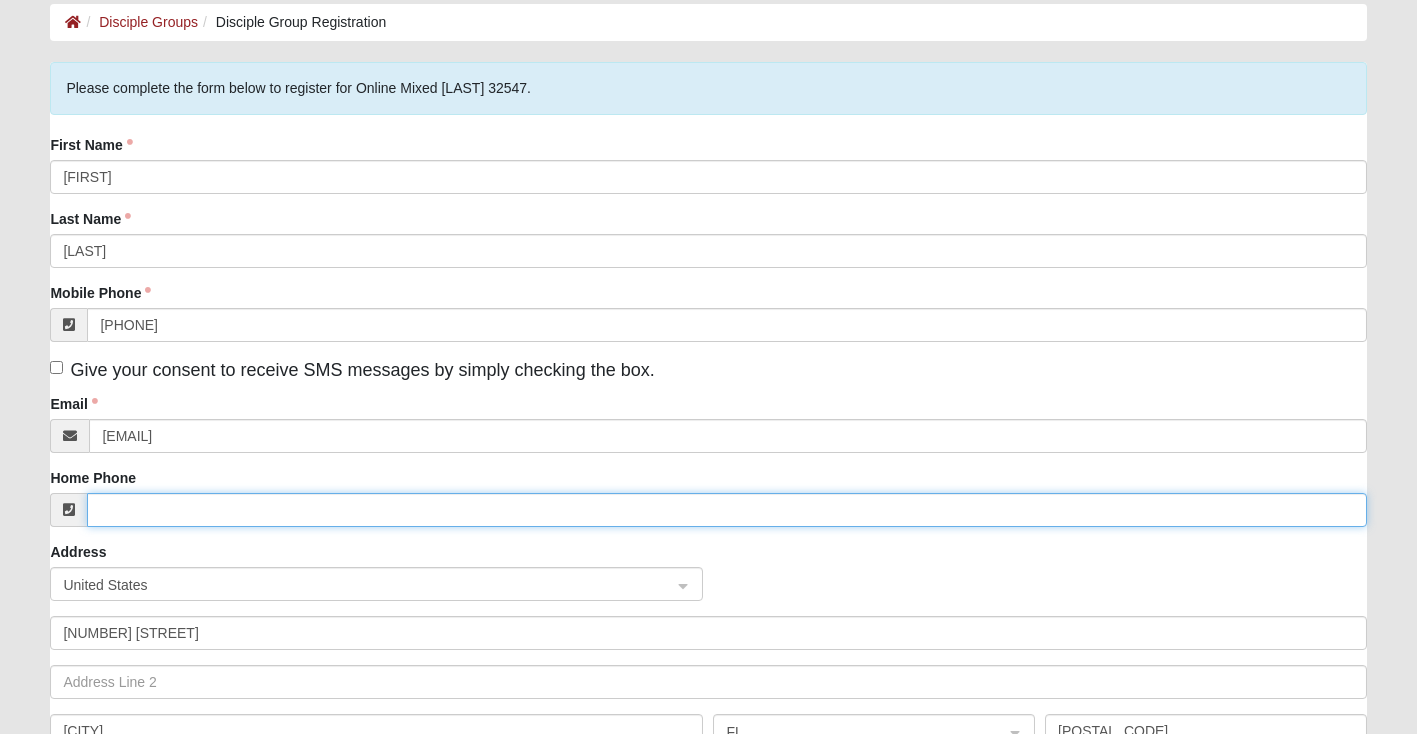 click on "Home Phone" at bounding box center (726, 510) 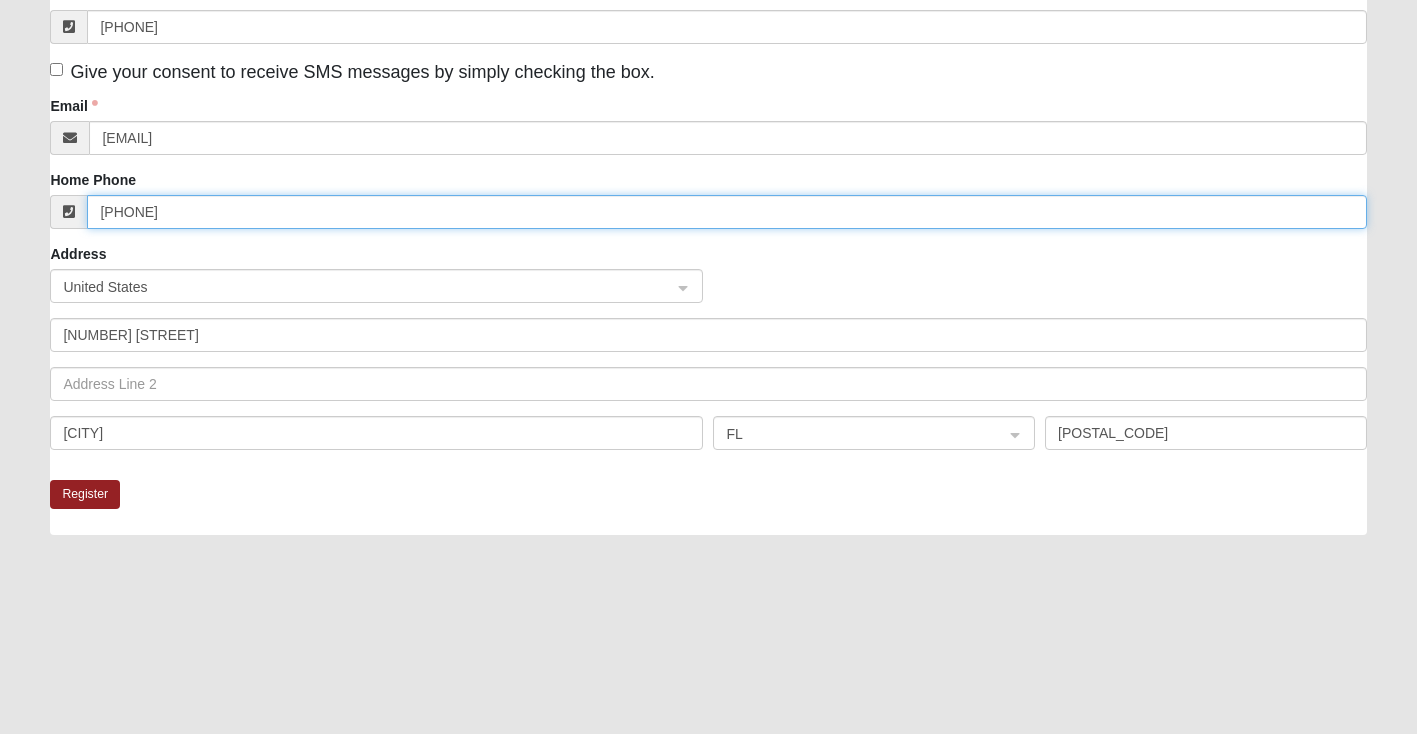 scroll, scrollTop: 400, scrollLeft: 0, axis: vertical 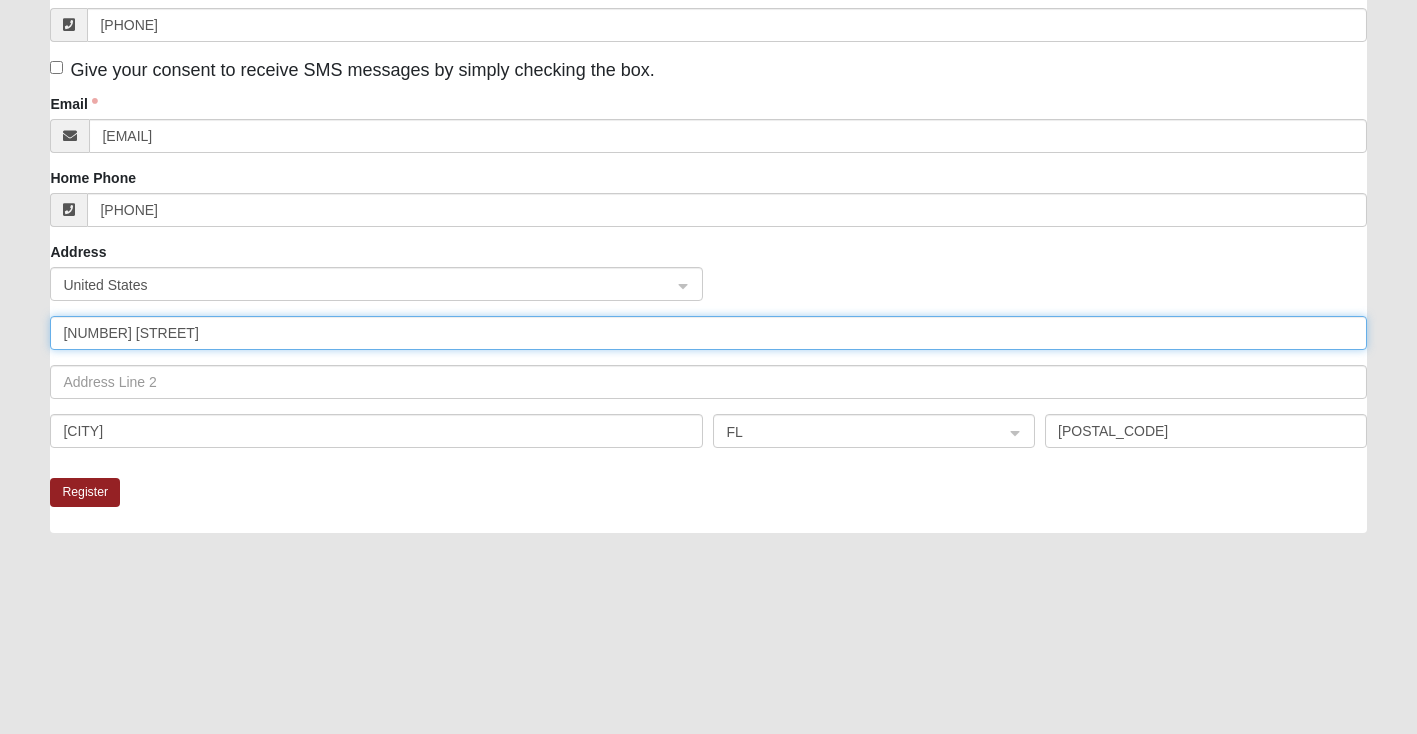 drag, startPoint x: 253, startPoint y: 324, endPoint x: 54, endPoint y: 346, distance: 200.21239 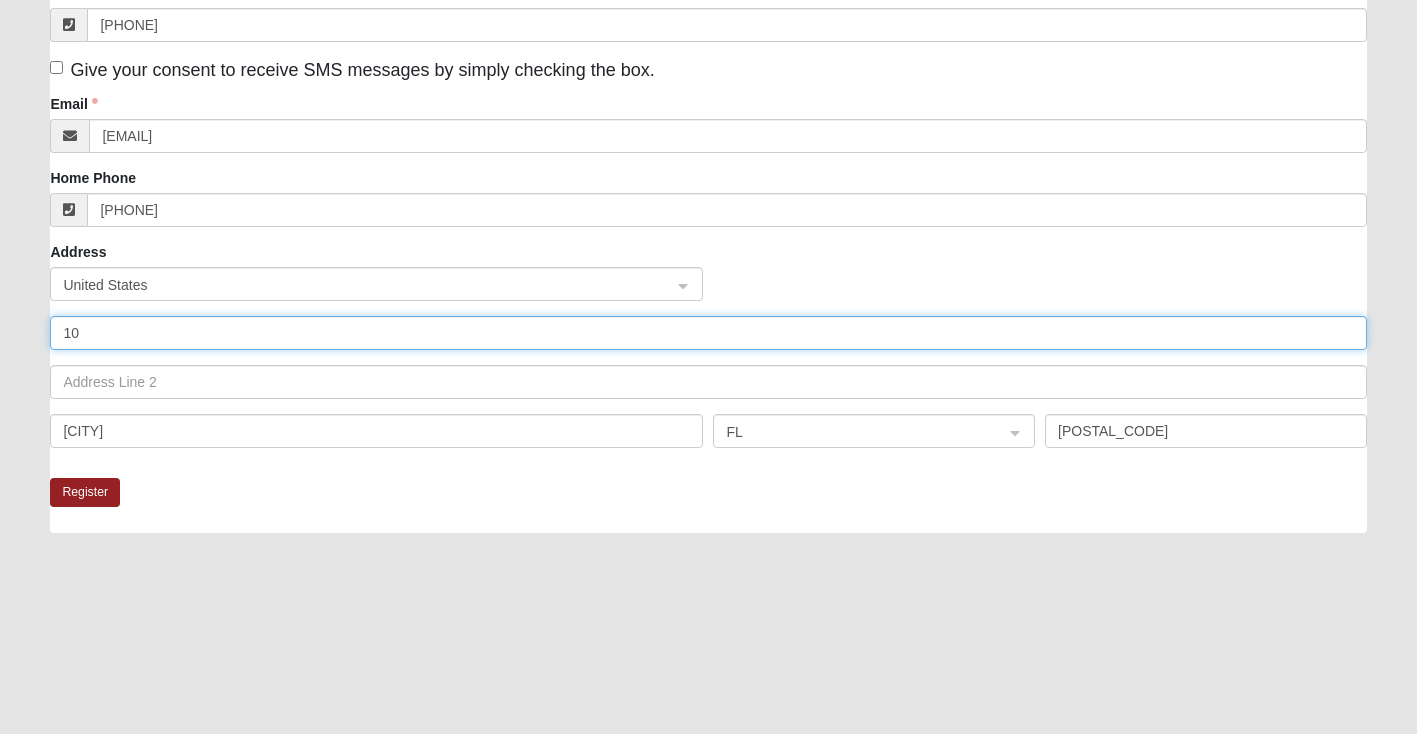 type on "1" 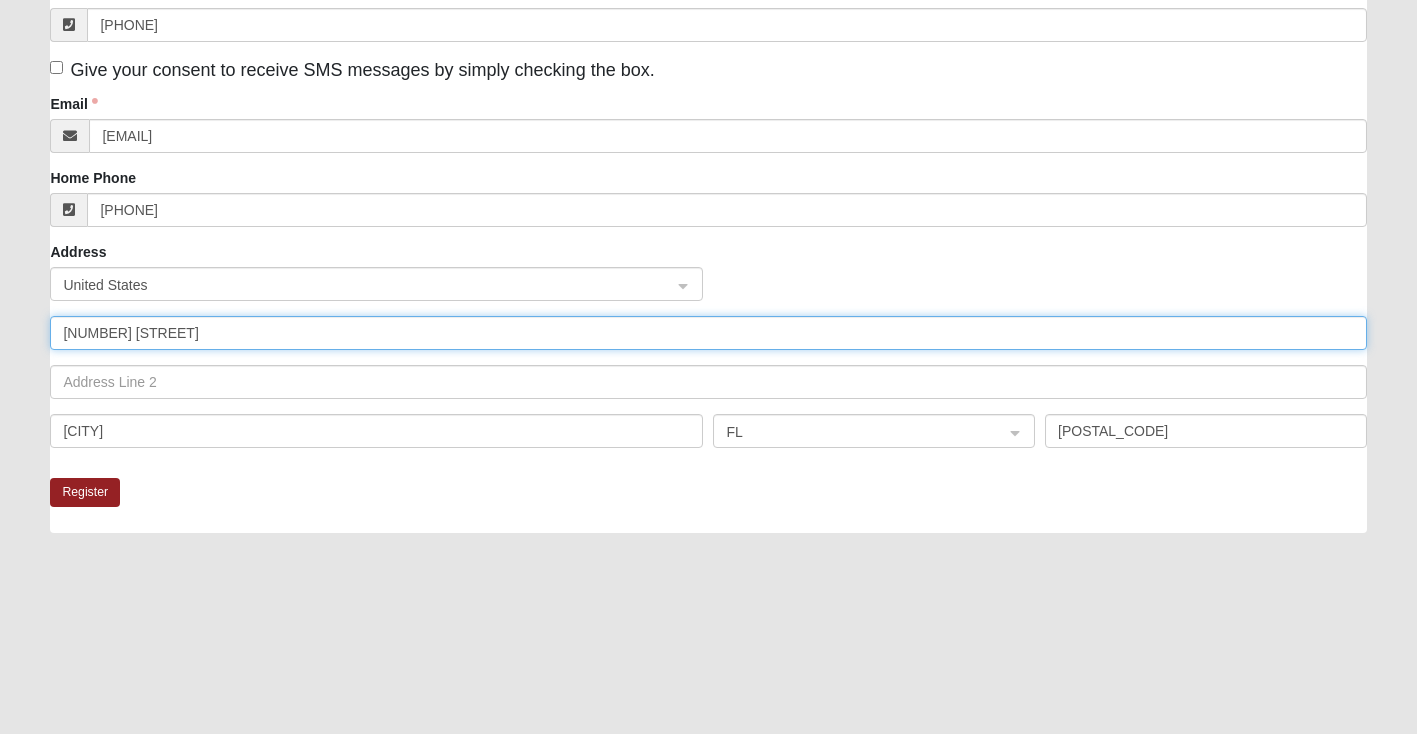 type on "101 E Langdon #118" 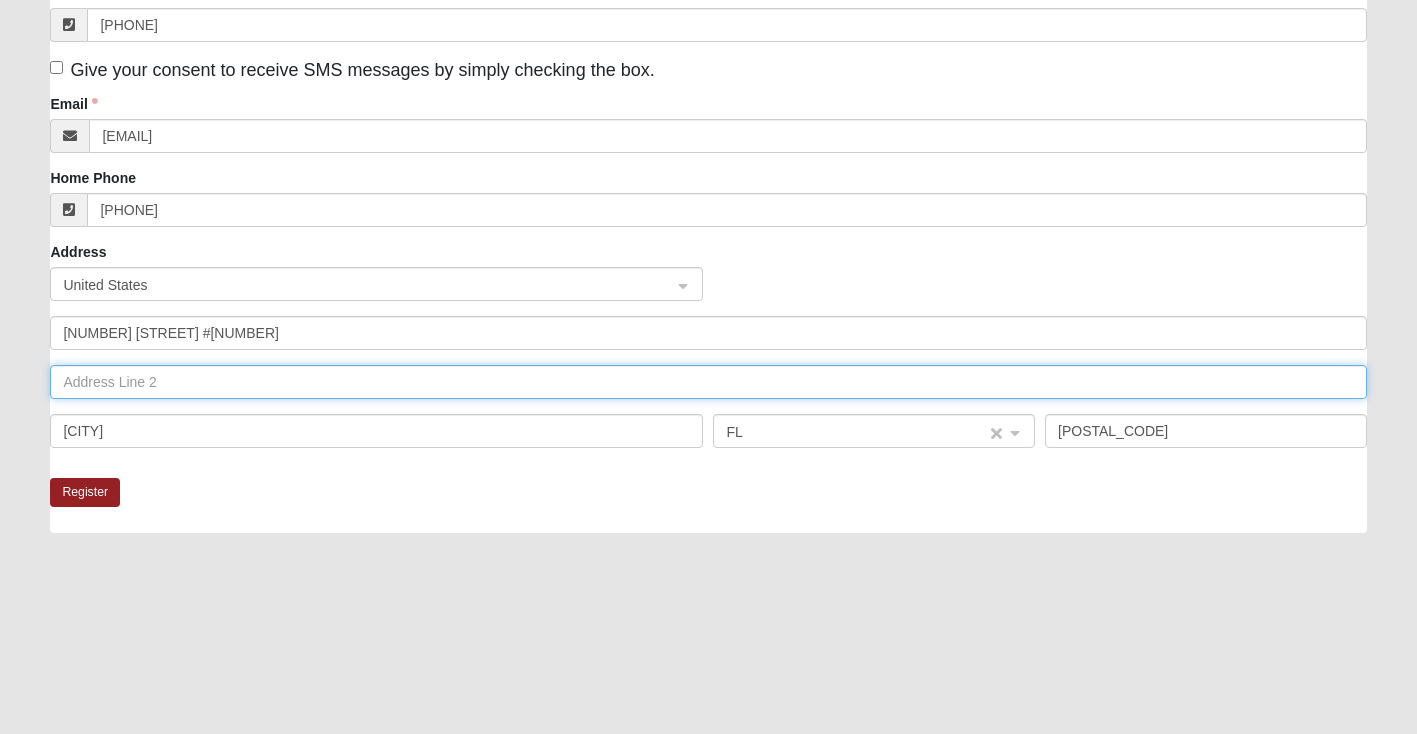 click on "FL" 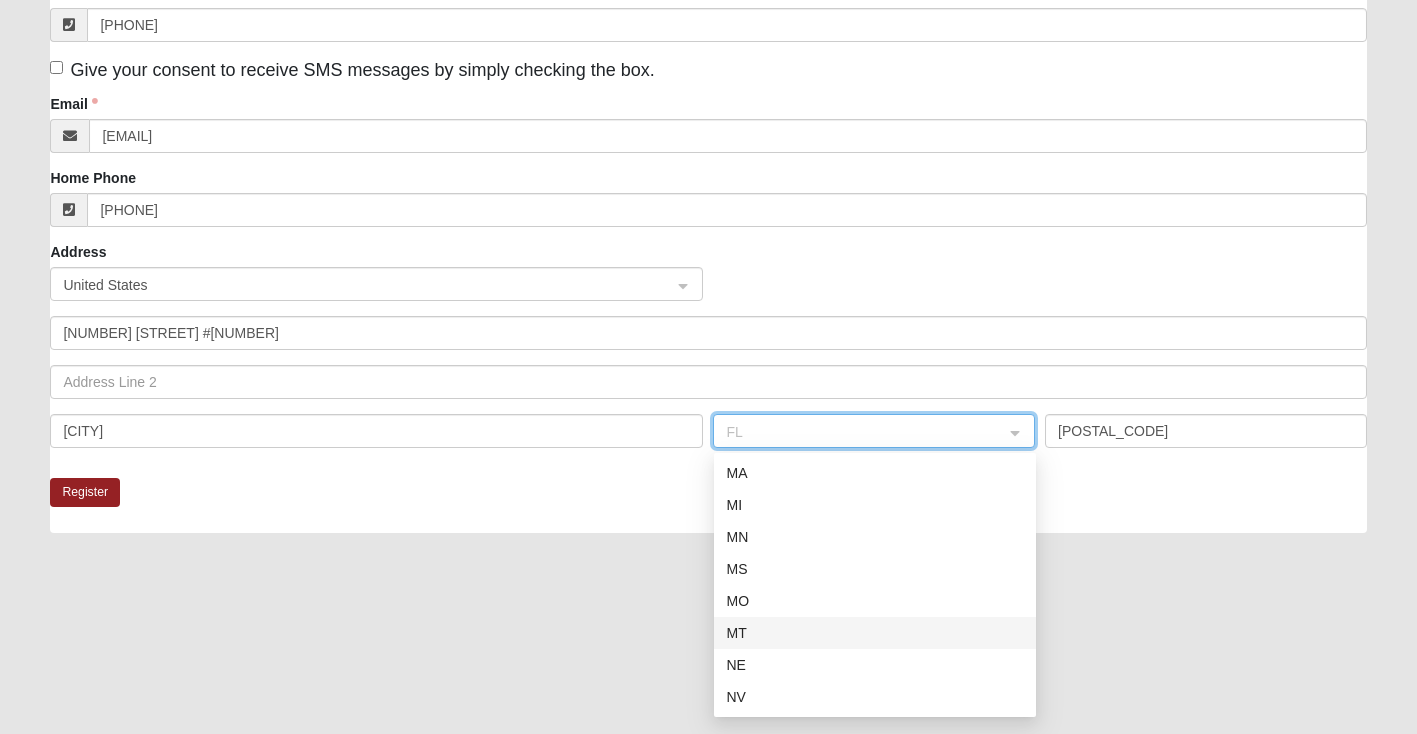 scroll, scrollTop: 400, scrollLeft: 0, axis: vertical 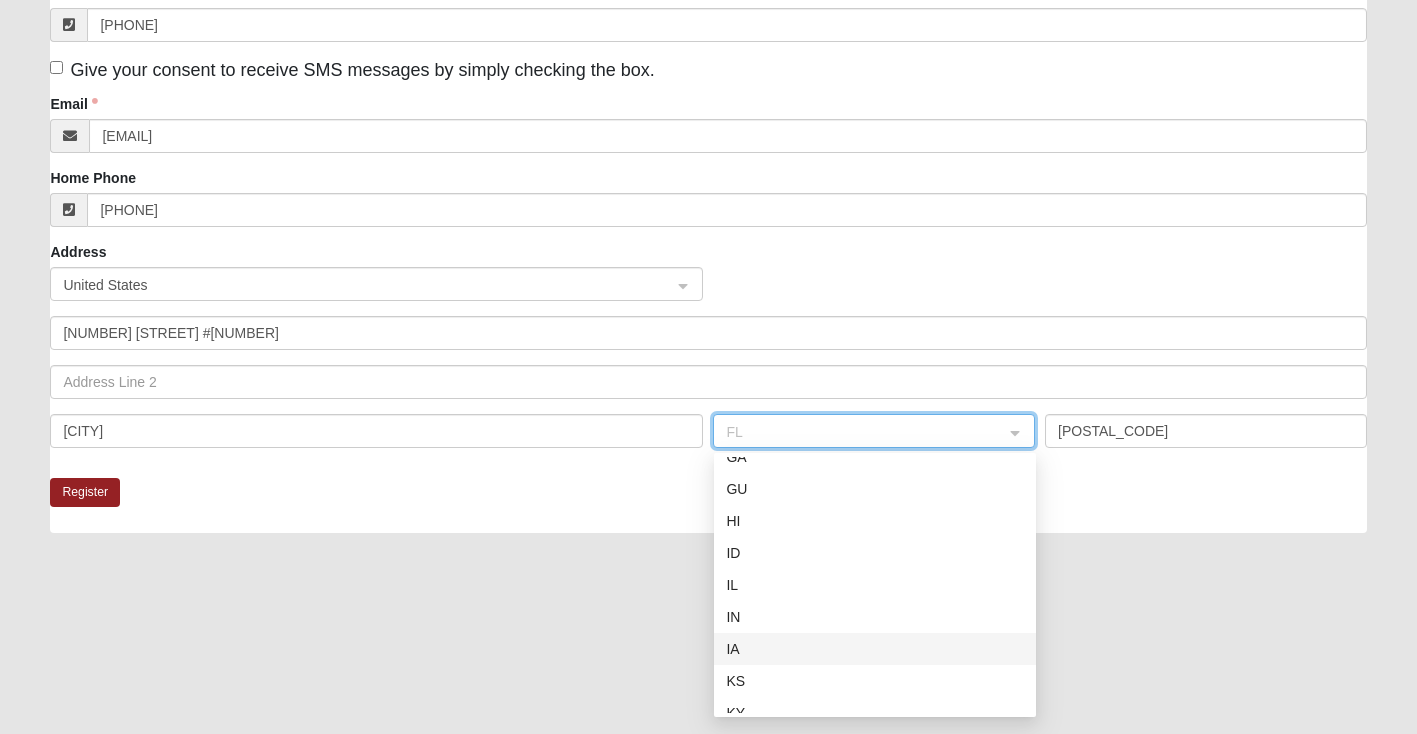 click on "IA" at bounding box center (875, 649) 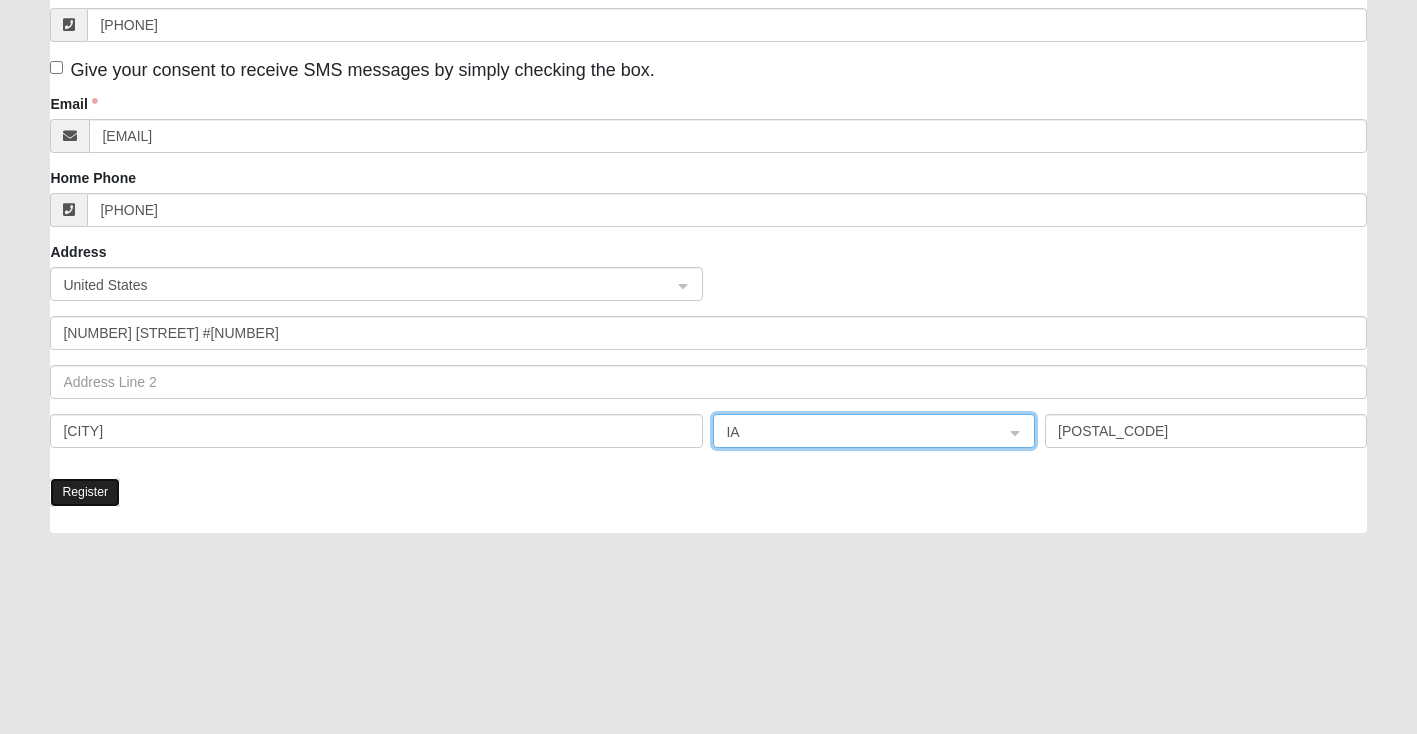 click on "Register" 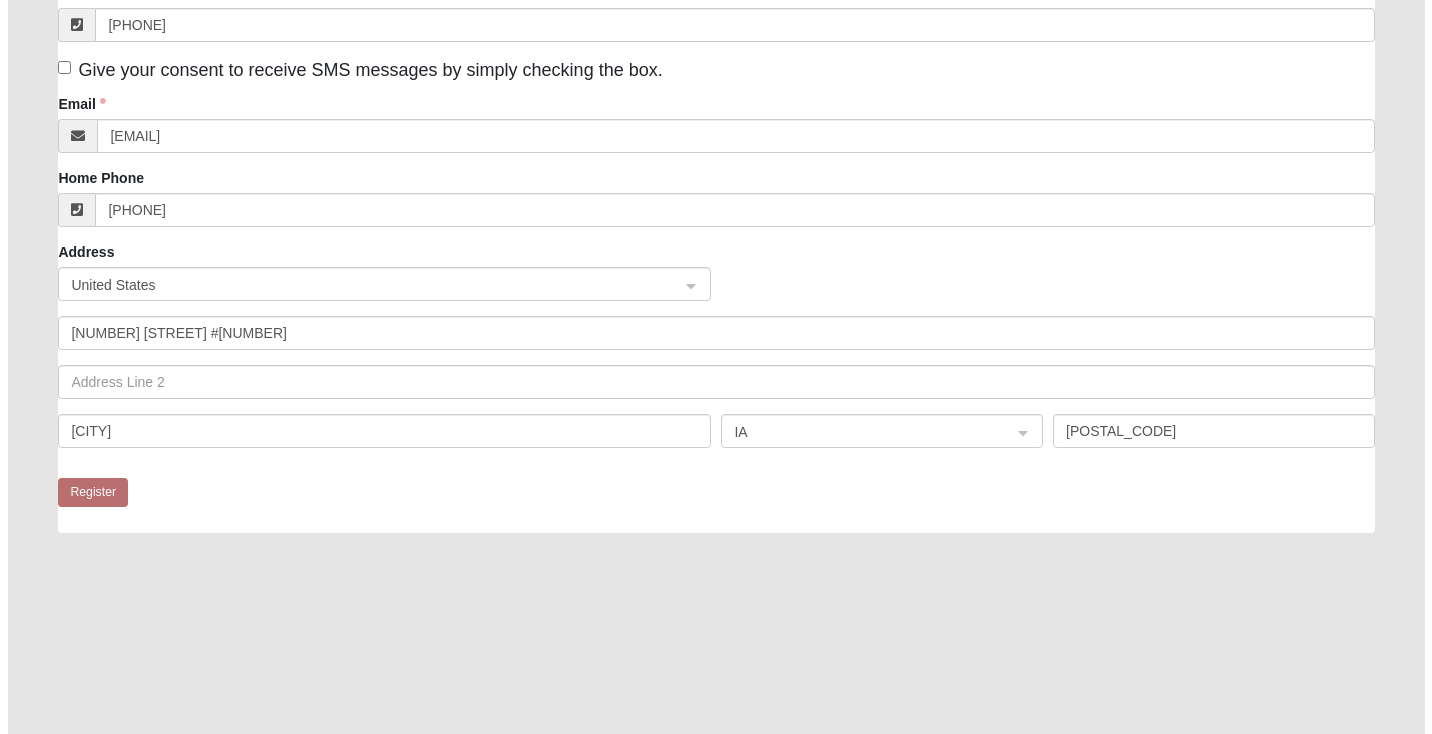 scroll, scrollTop: 0, scrollLeft: 0, axis: both 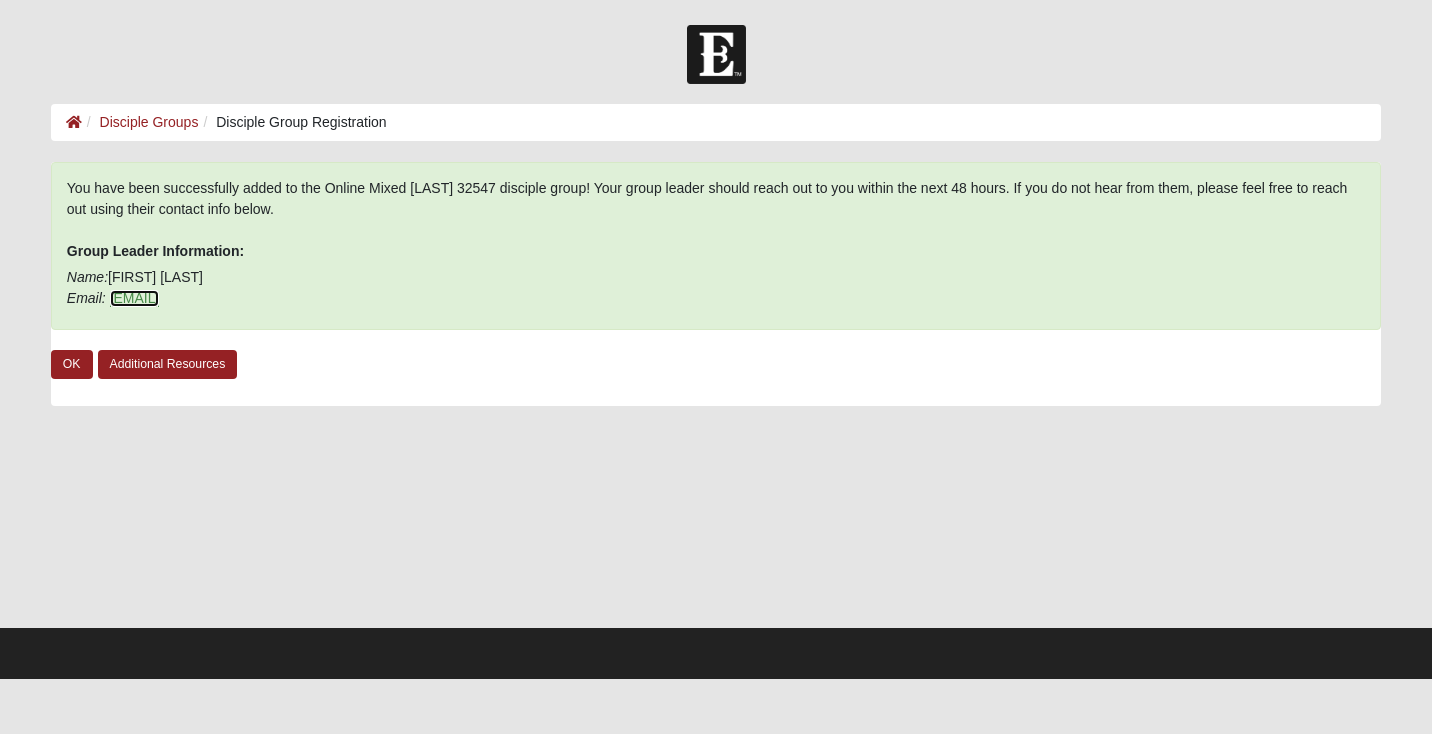 click on "marsha.asher@gmail.com" at bounding box center (135, 298) 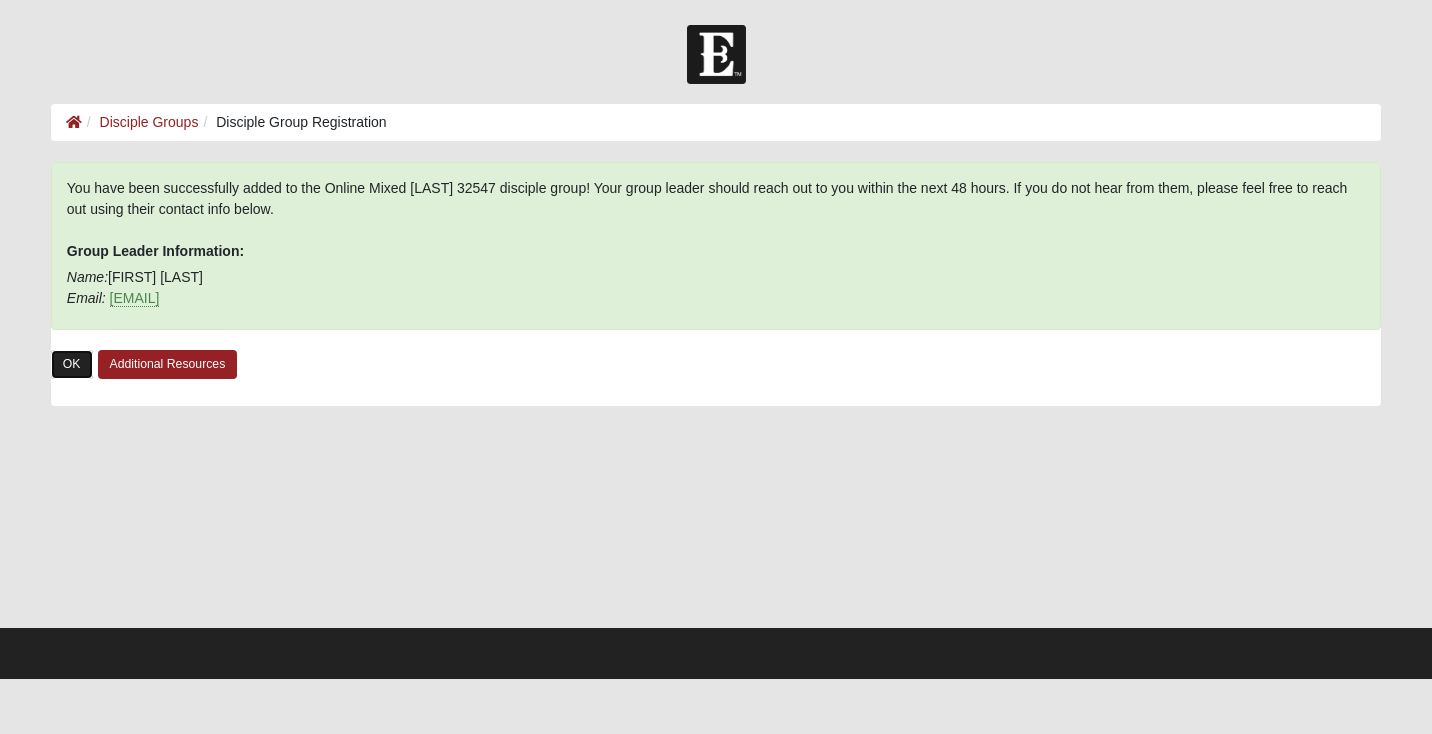click on "OK" at bounding box center (72, 364) 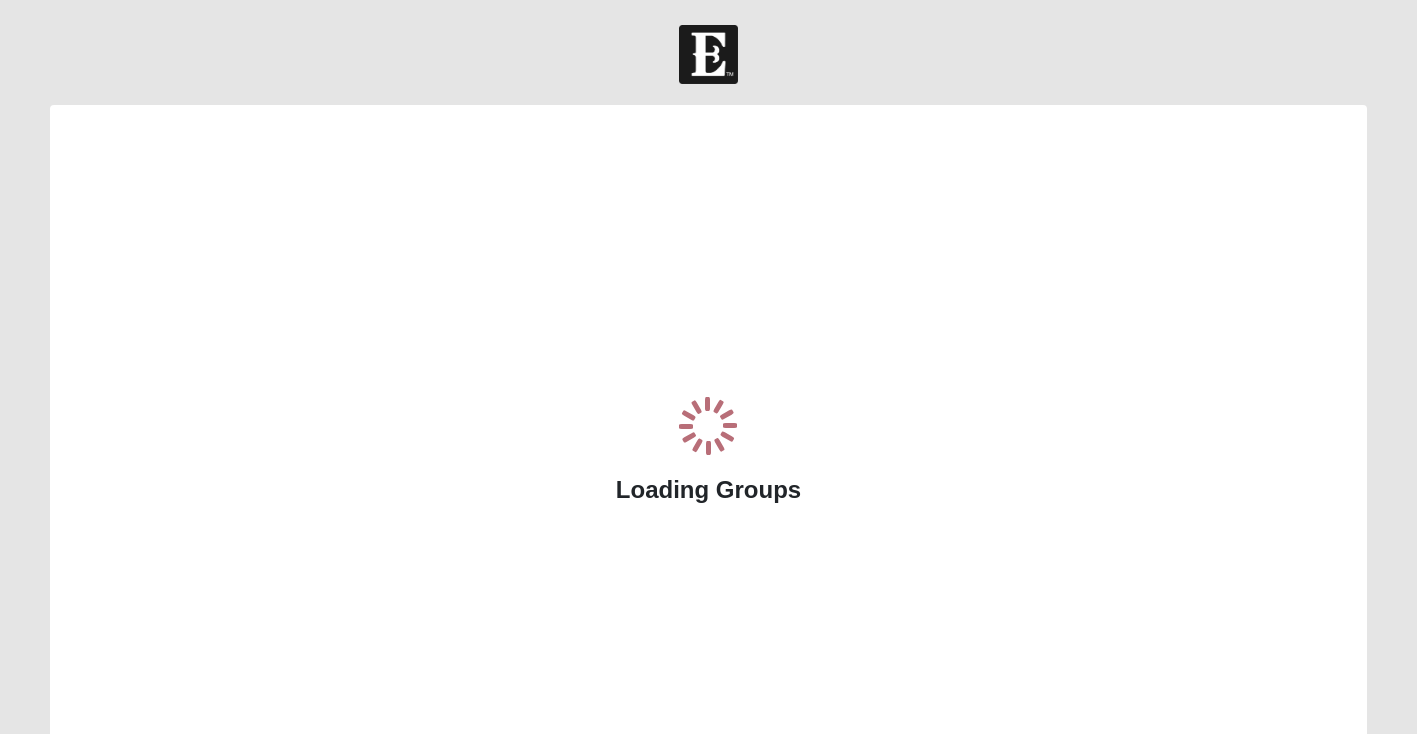 scroll, scrollTop: 0, scrollLeft: 0, axis: both 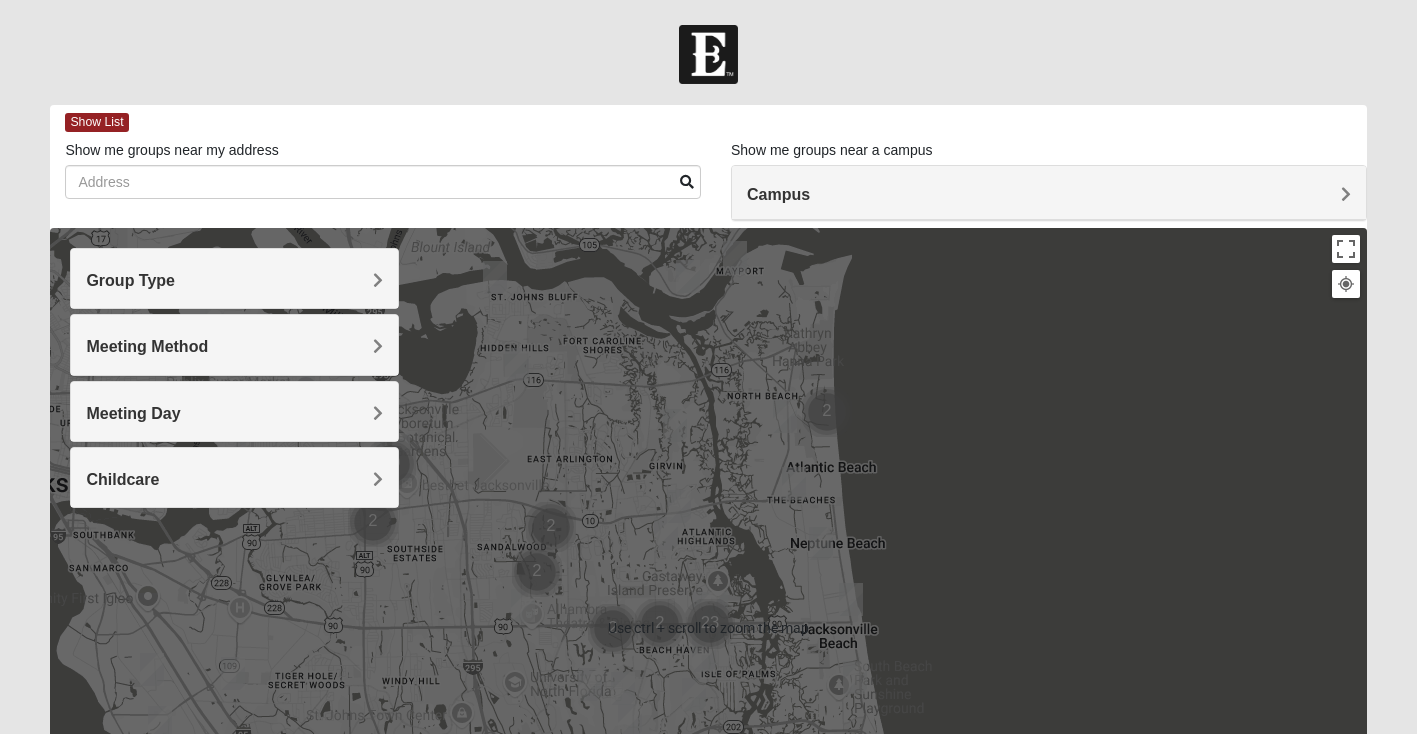 click at bounding box center (708, 54) 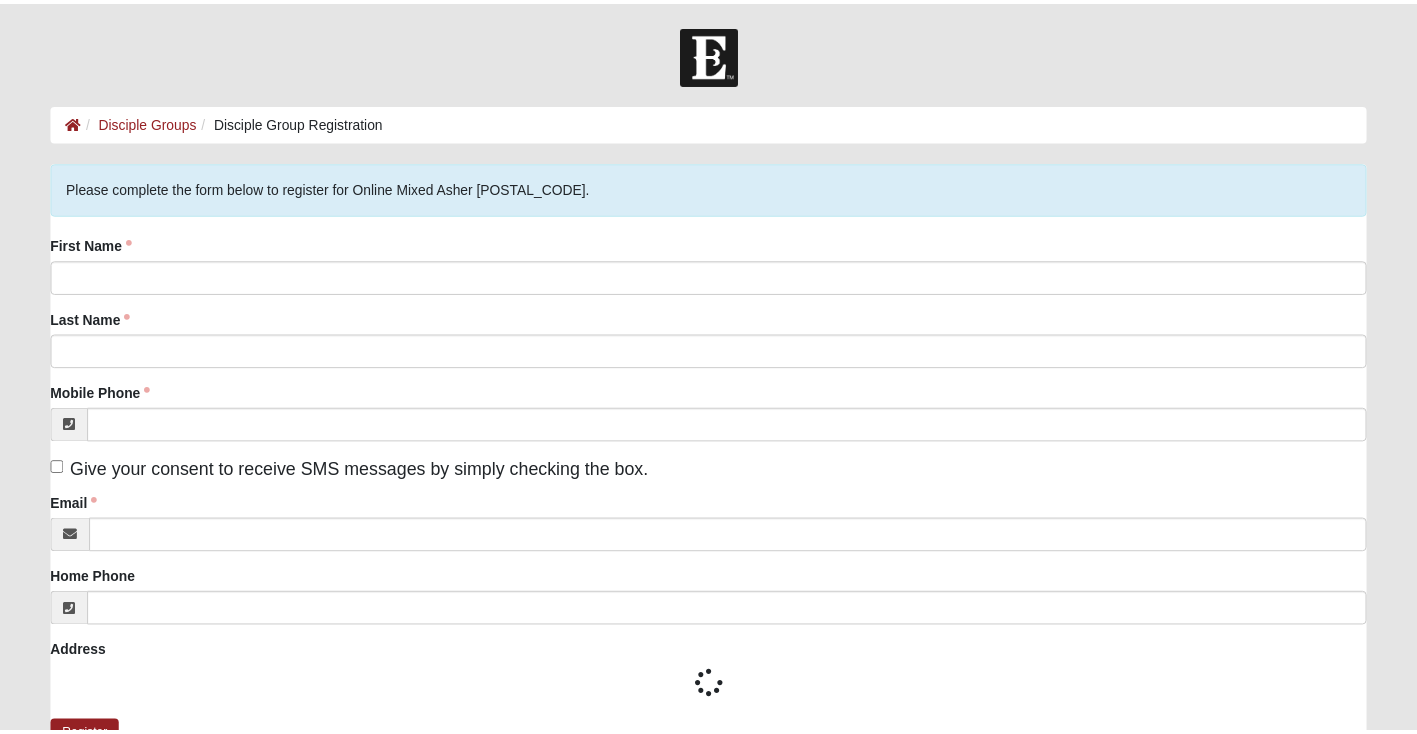 scroll, scrollTop: 0, scrollLeft: 0, axis: both 